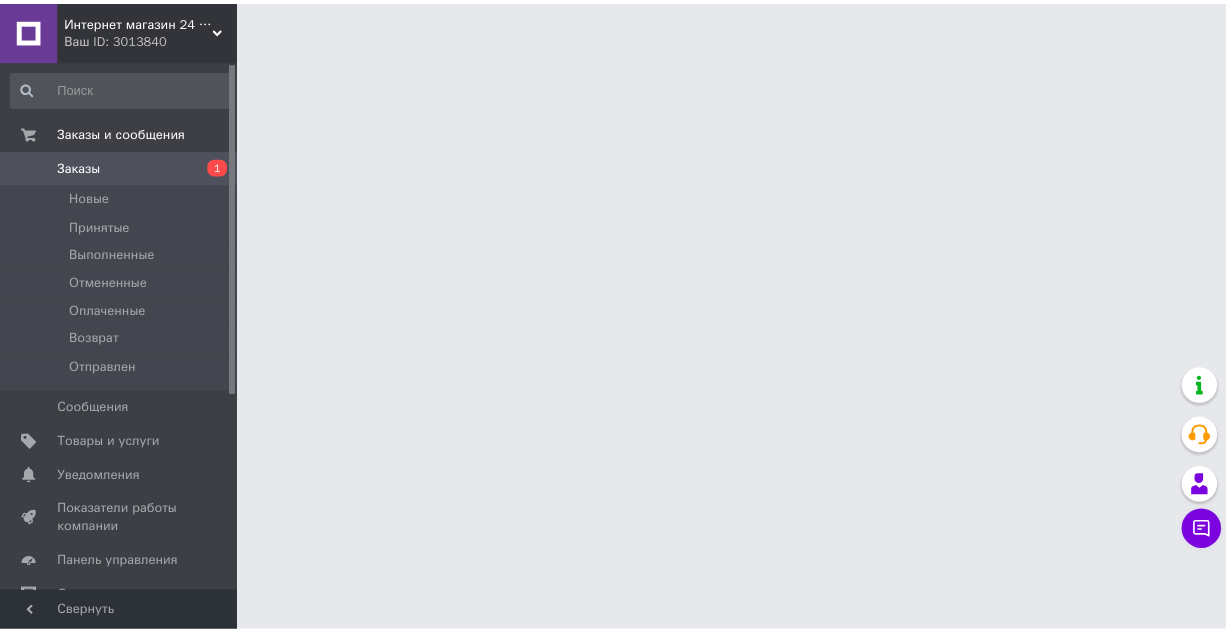 scroll, scrollTop: 0, scrollLeft: 0, axis: both 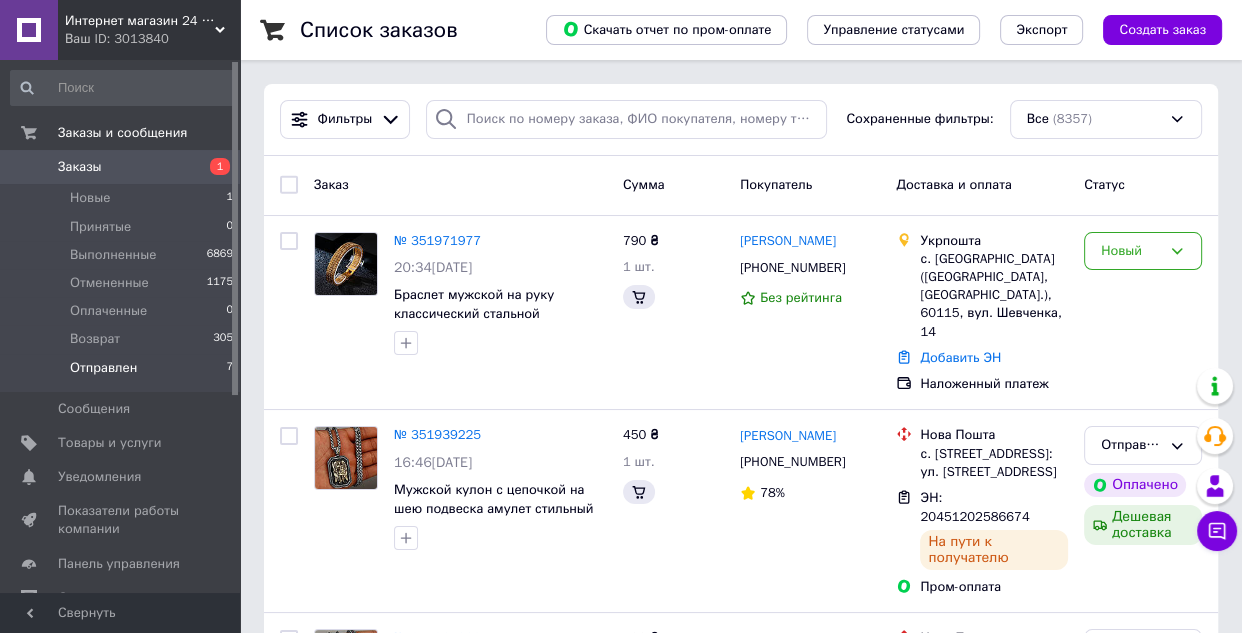 click on "Отправлен" at bounding box center (103, 368) 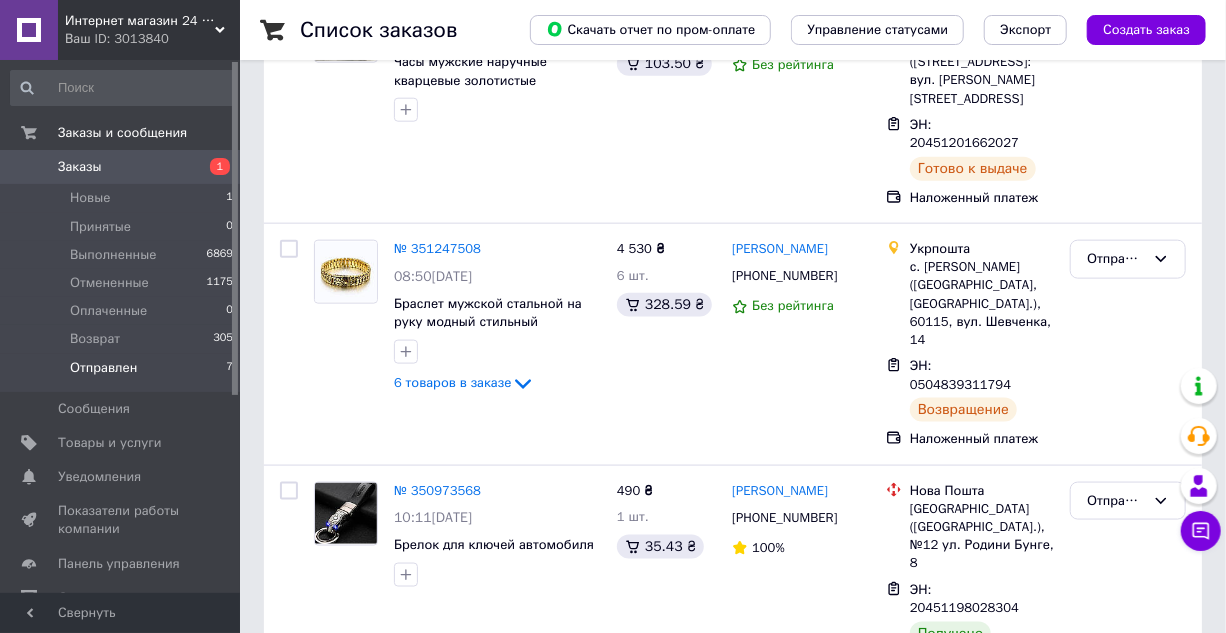 scroll, scrollTop: 1158, scrollLeft: 0, axis: vertical 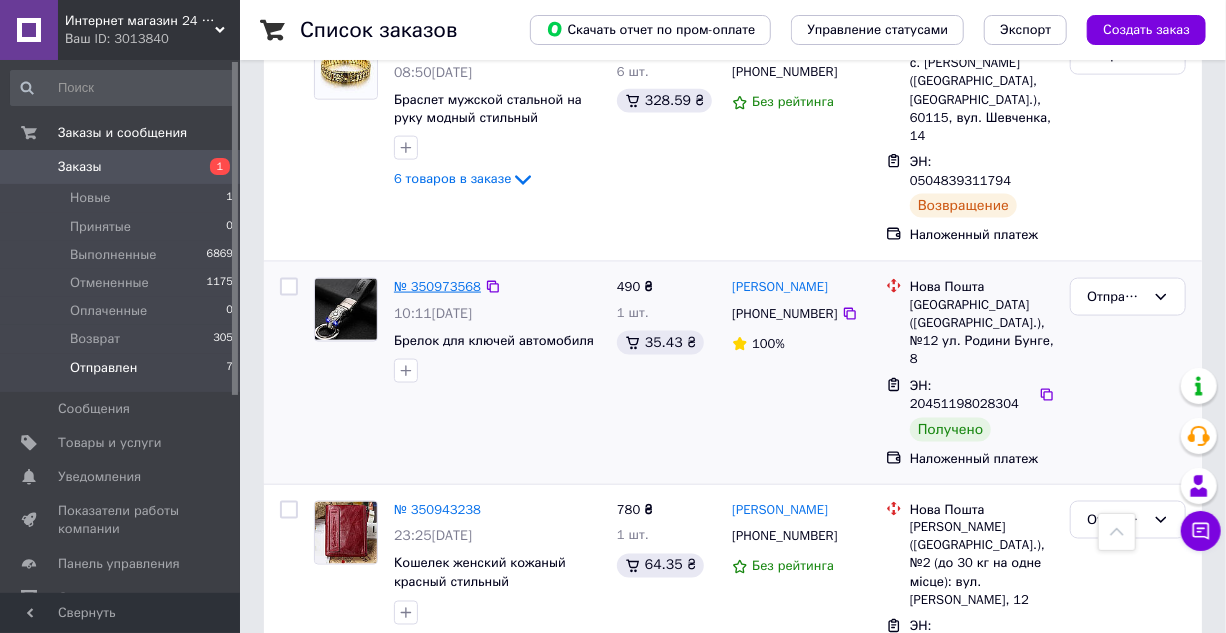 click on "№ 350973568" at bounding box center (437, 286) 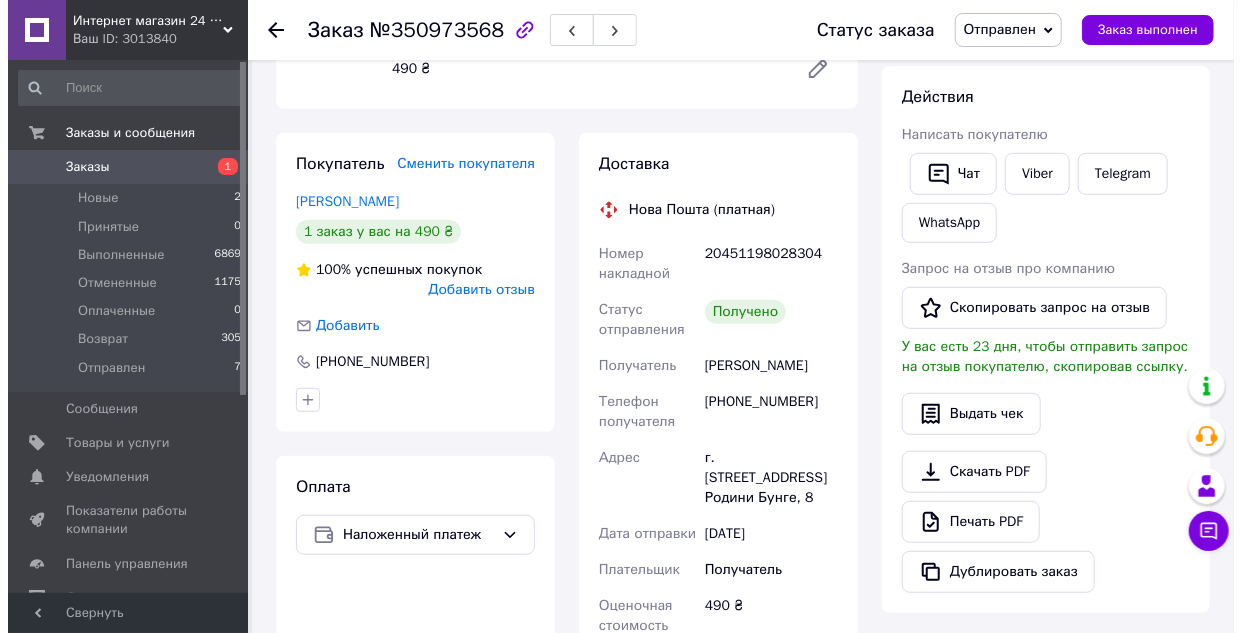 scroll, scrollTop: 363, scrollLeft: 0, axis: vertical 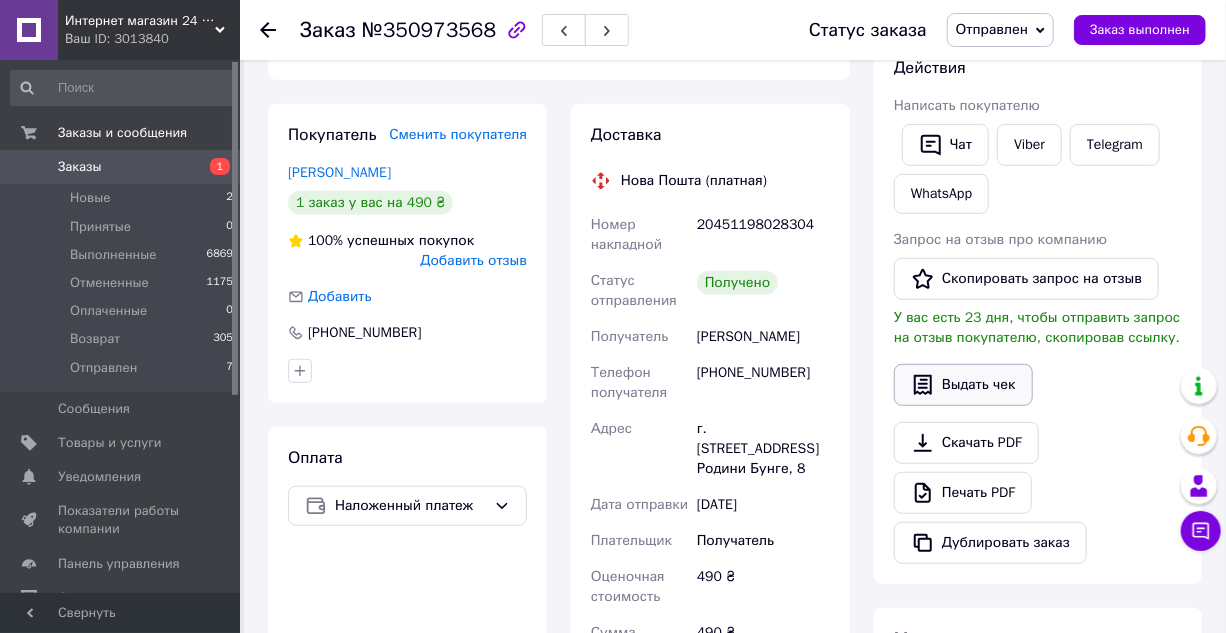 click on "Выдать чек" at bounding box center [963, 385] 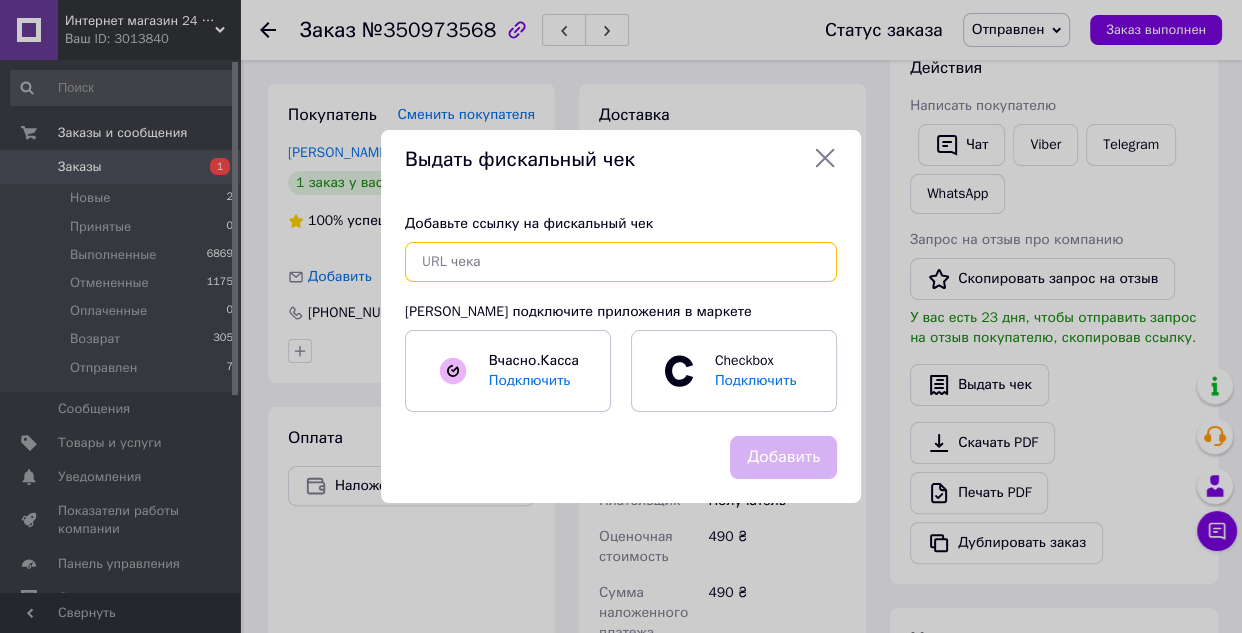paste on "[URL][DOMAIN_NAME]" 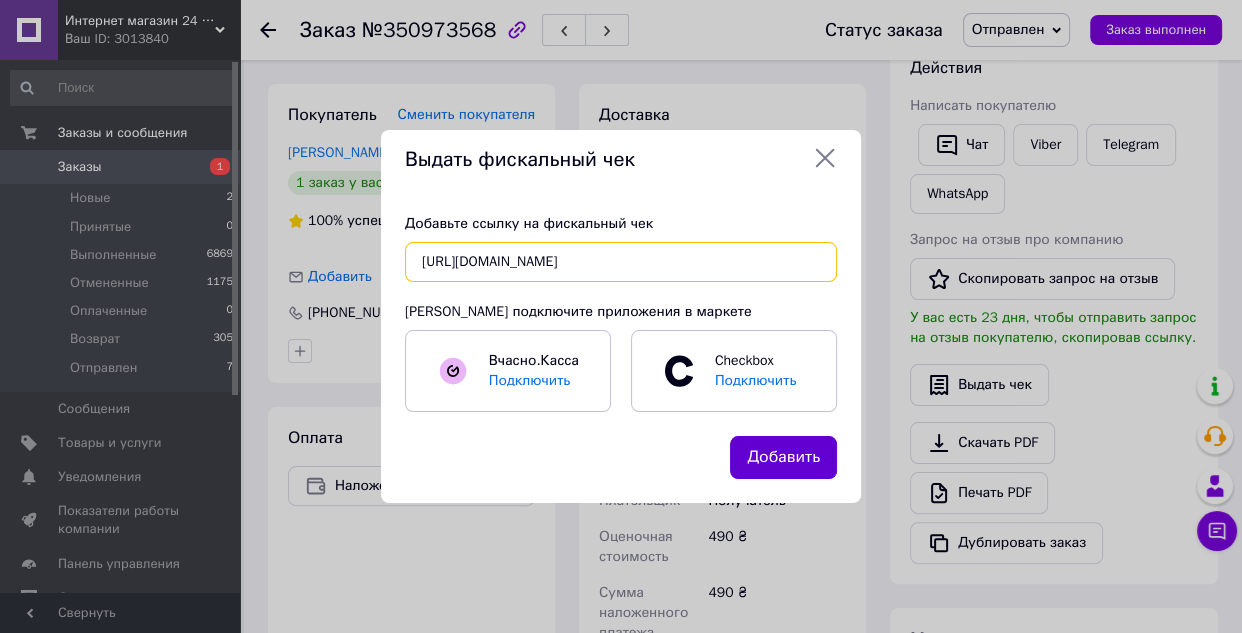 type on "[URL][DOMAIN_NAME]" 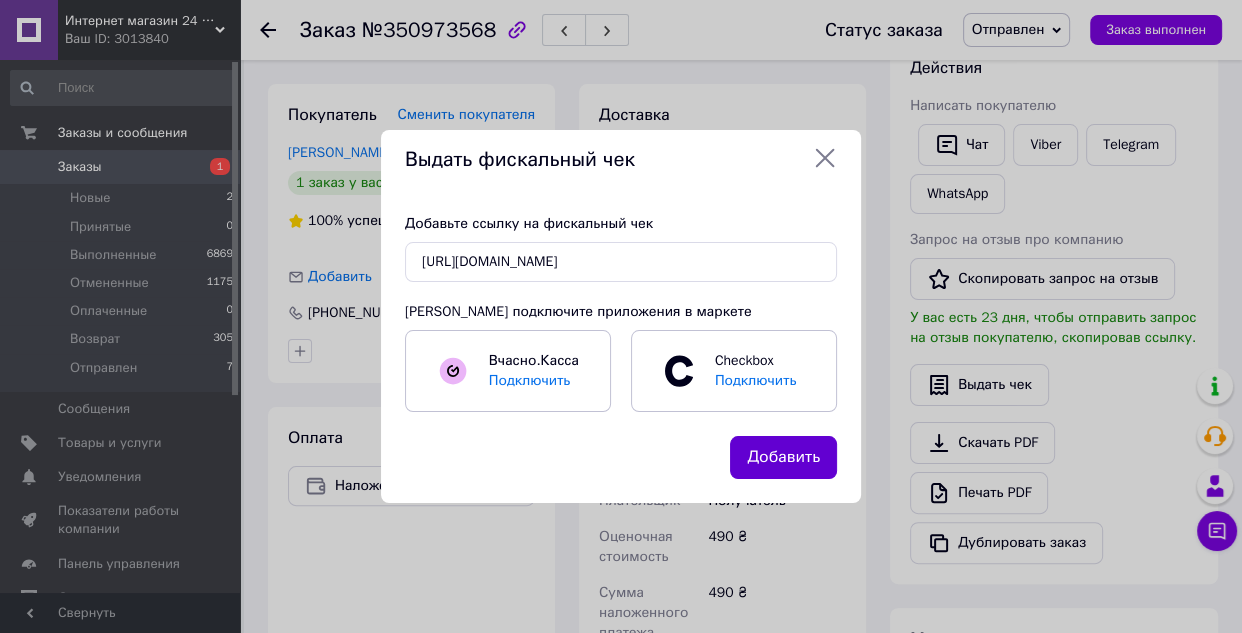 click on "Добавить" at bounding box center [783, 457] 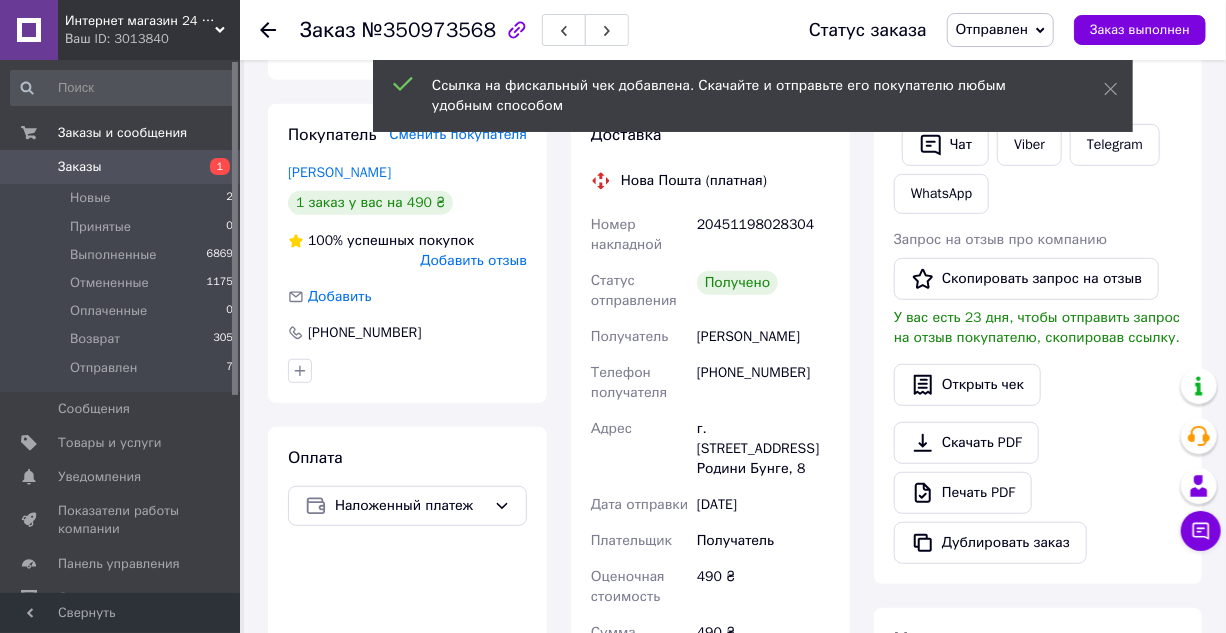 click on "Добавить отзыв" at bounding box center [473, 260] 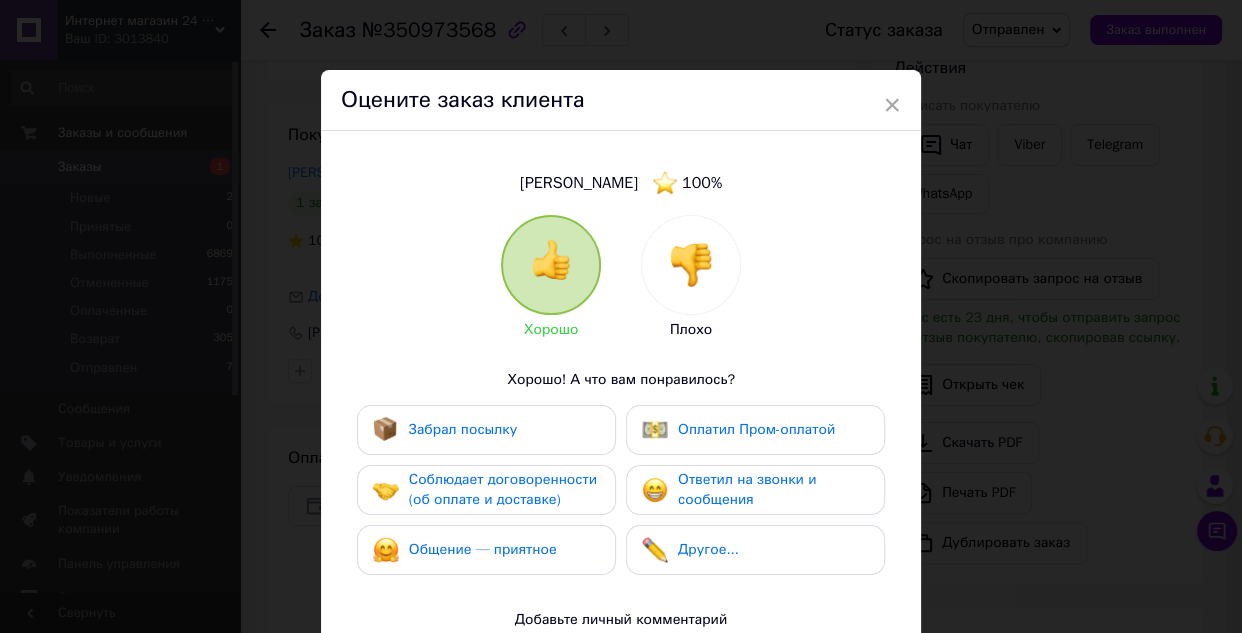 click on "Забрал посылку" at bounding box center [463, 429] 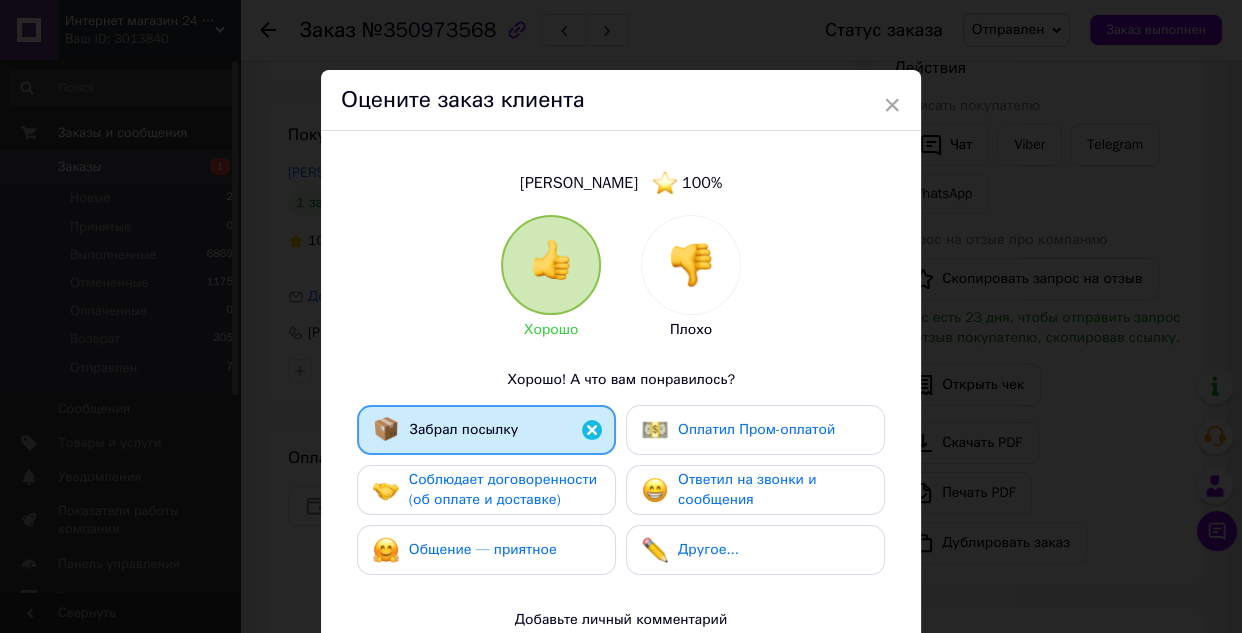 drag, startPoint x: 474, startPoint y: 494, endPoint x: 485, endPoint y: 540, distance: 47.296936 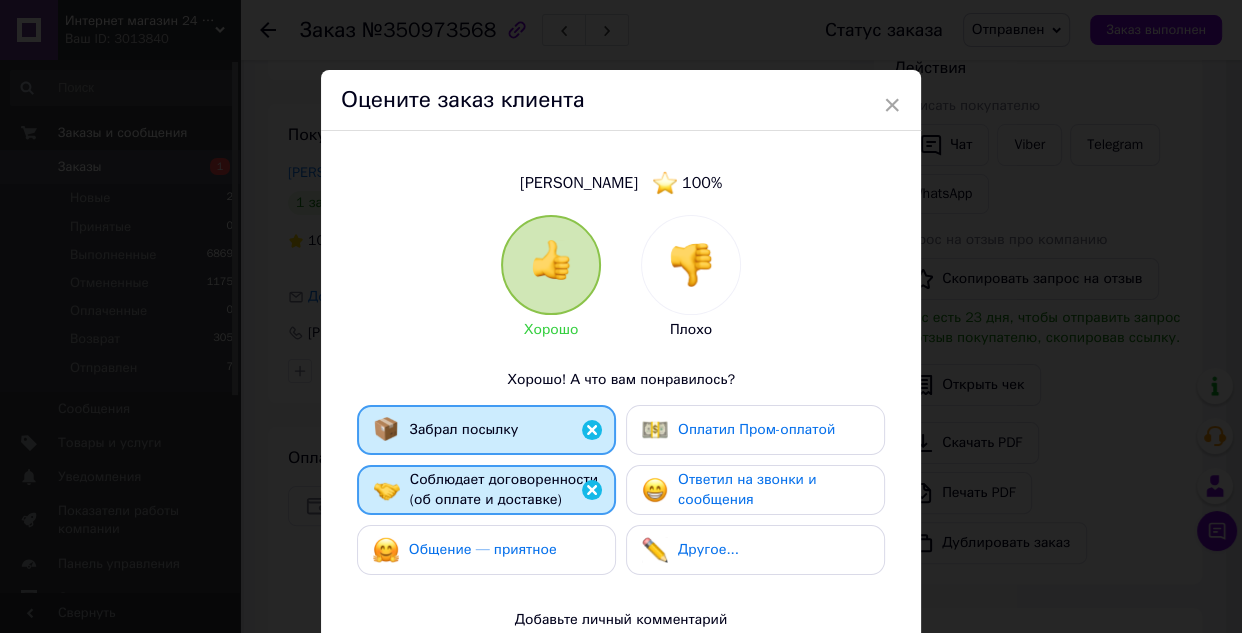 drag, startPoint x: 494, startPoint y: 594, endPoint x: 540, endPoint y: 583, distance: 47.296936 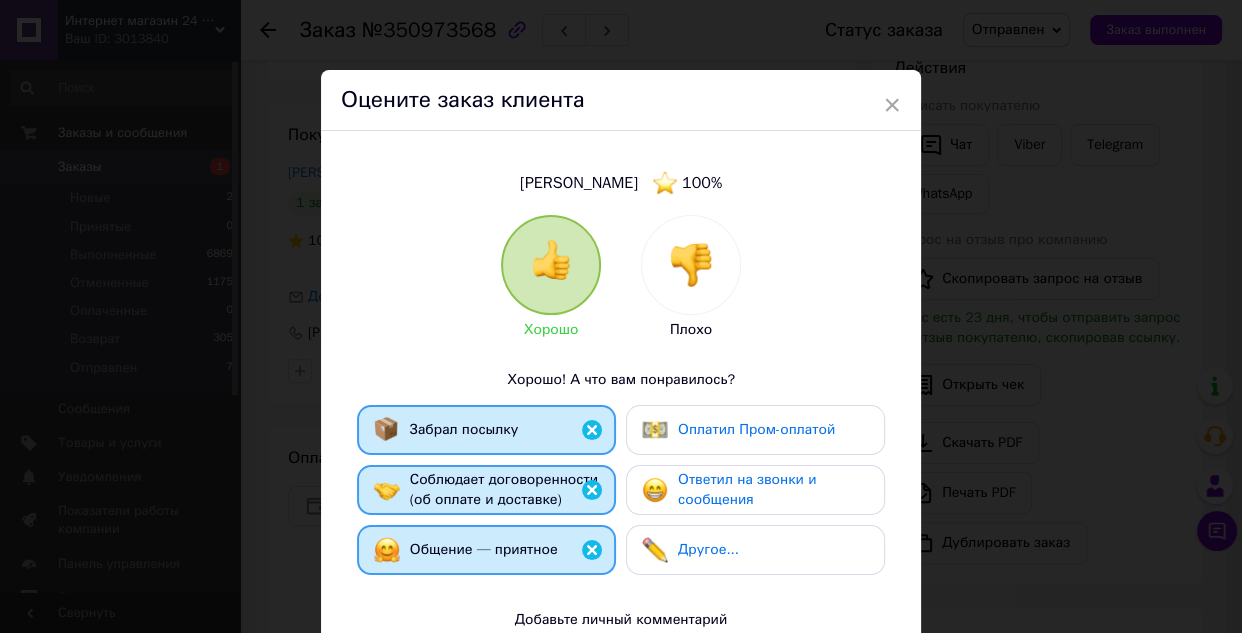 click on "Ответил на звонки и сообщения" at bounding box center (747, 489) 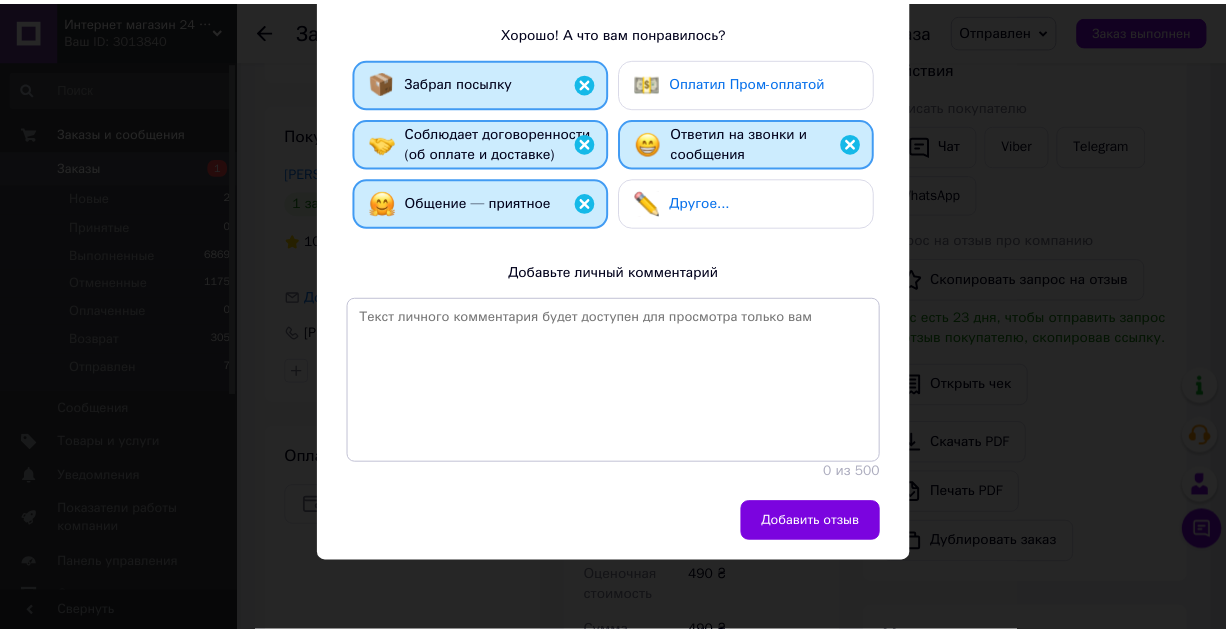 scroll, scrollTop: 448, scrollLeft: 0, axis: vertical 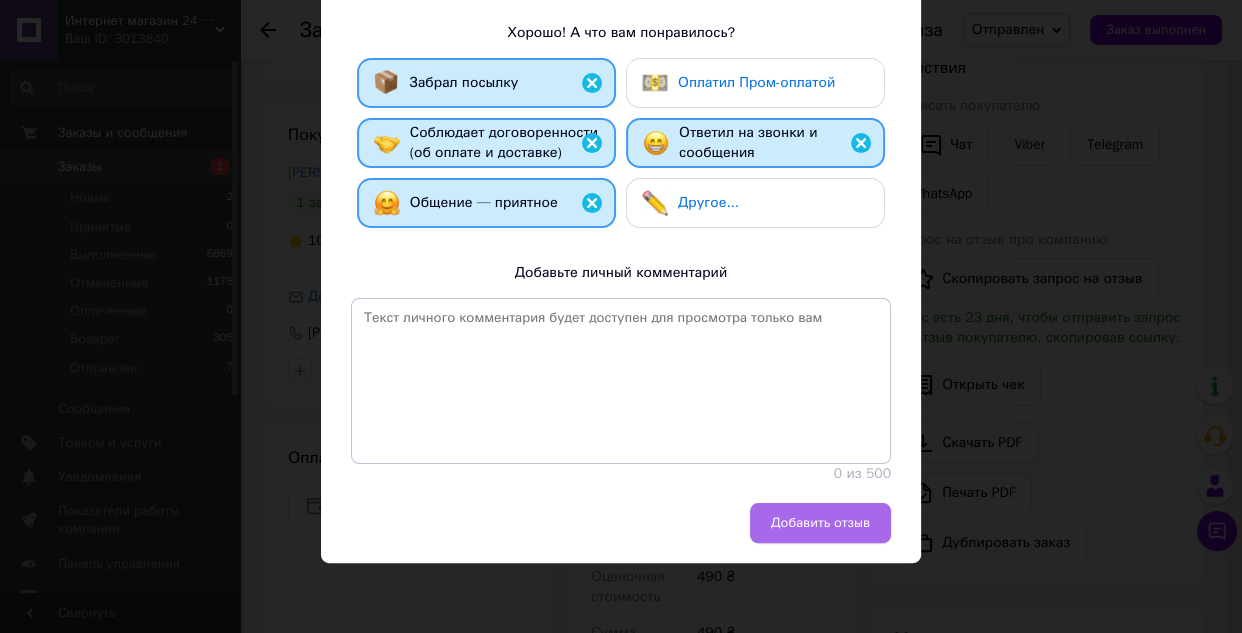 click on "Добавить отзыв" at bounding box center [820, 523] 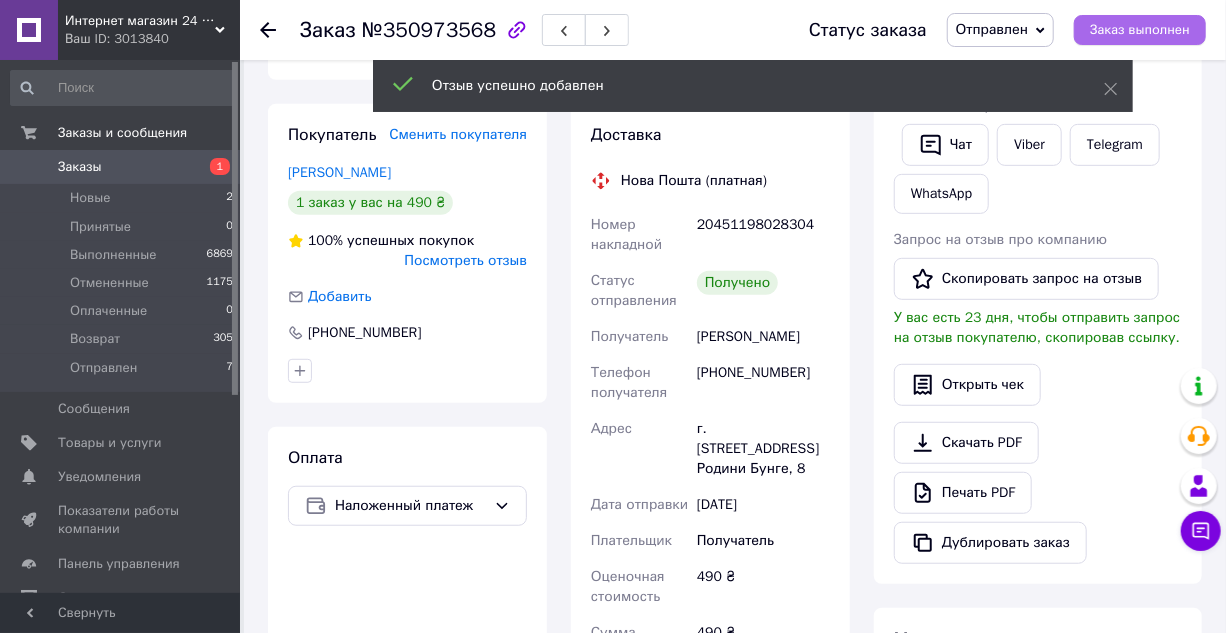 click on "Заказ выполнен" at bounding box center (1140, 30) 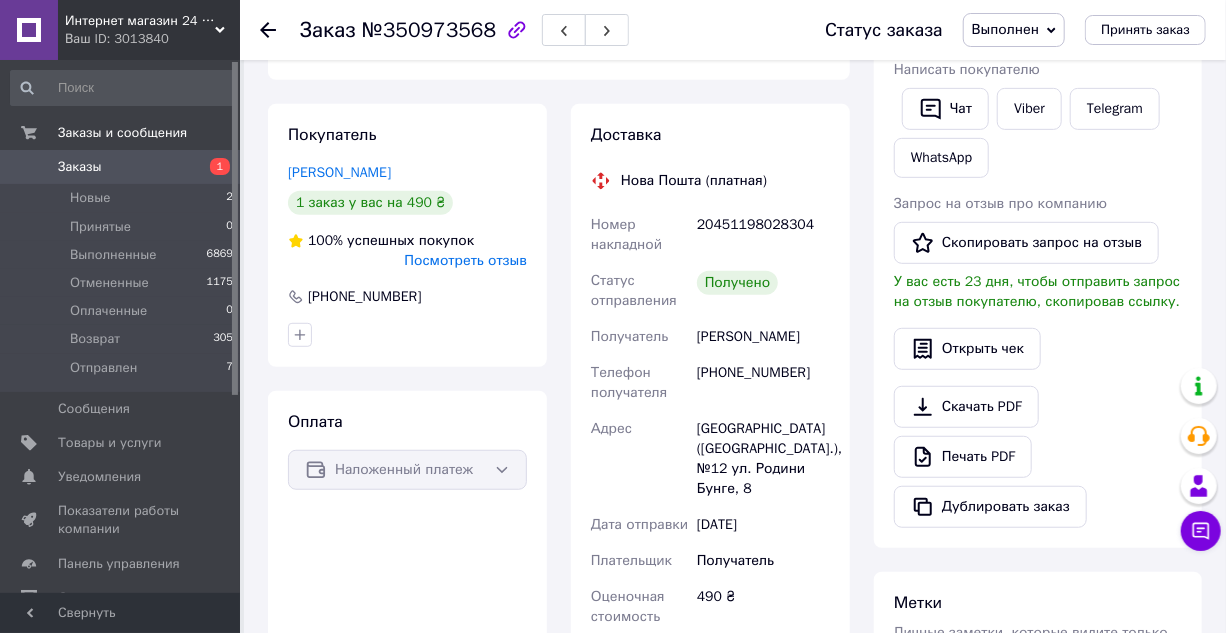 click 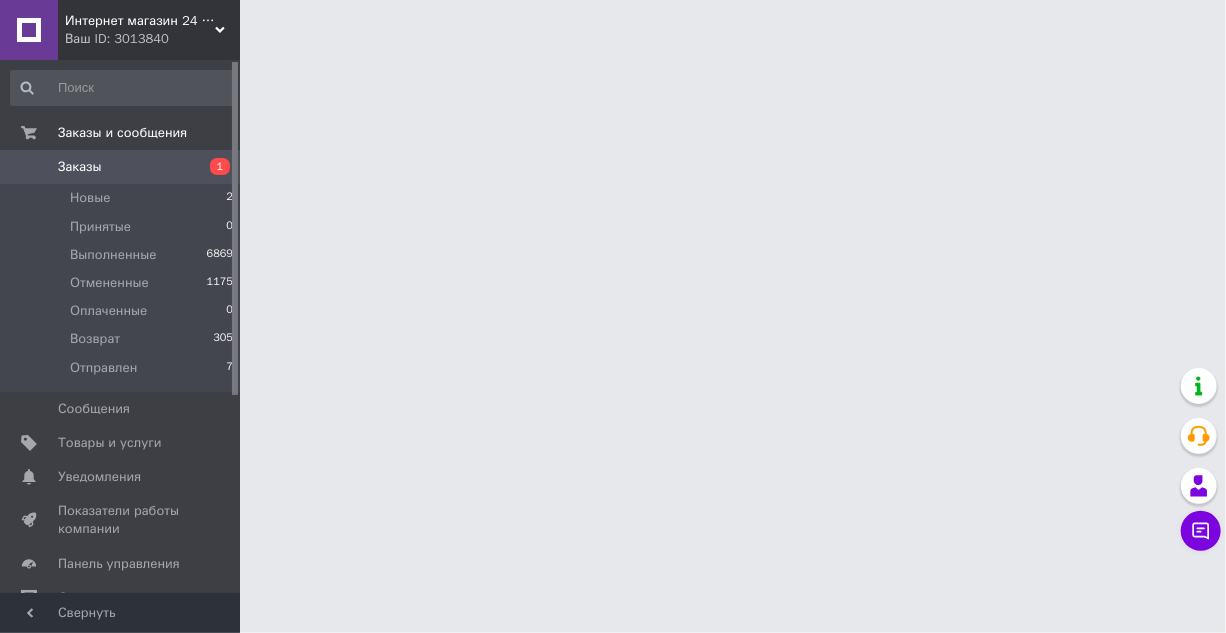 scroll, scrollTop: 0, scrollLeft: 0, axis: both 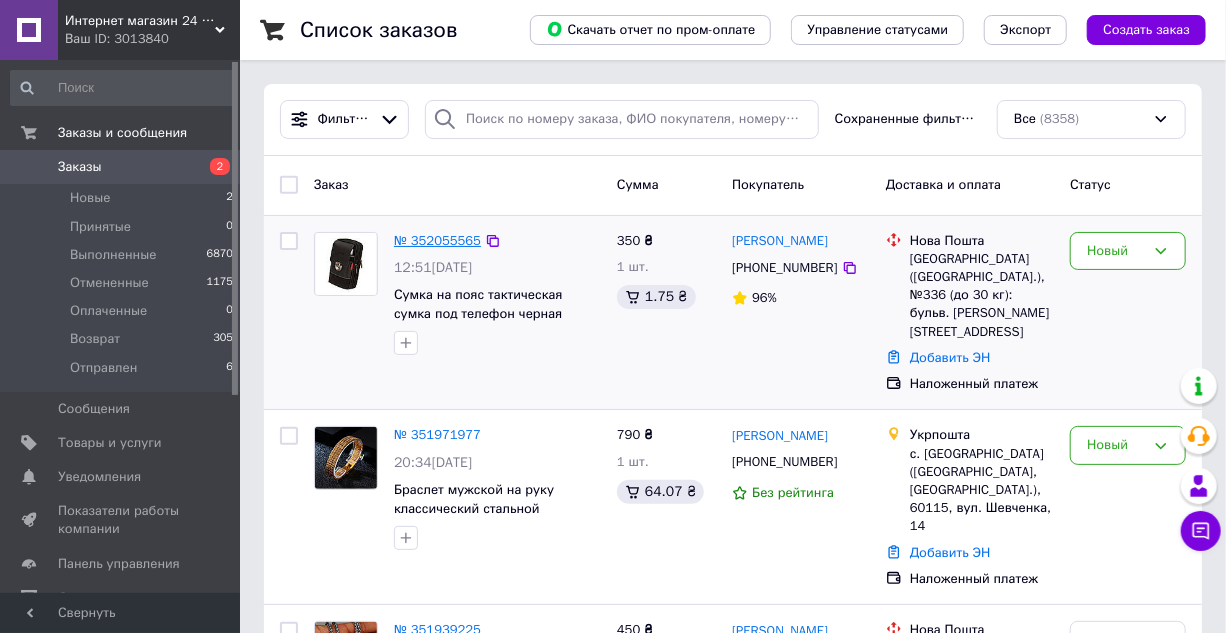 click on "№ 352055565" at bounding box center (437, 240) 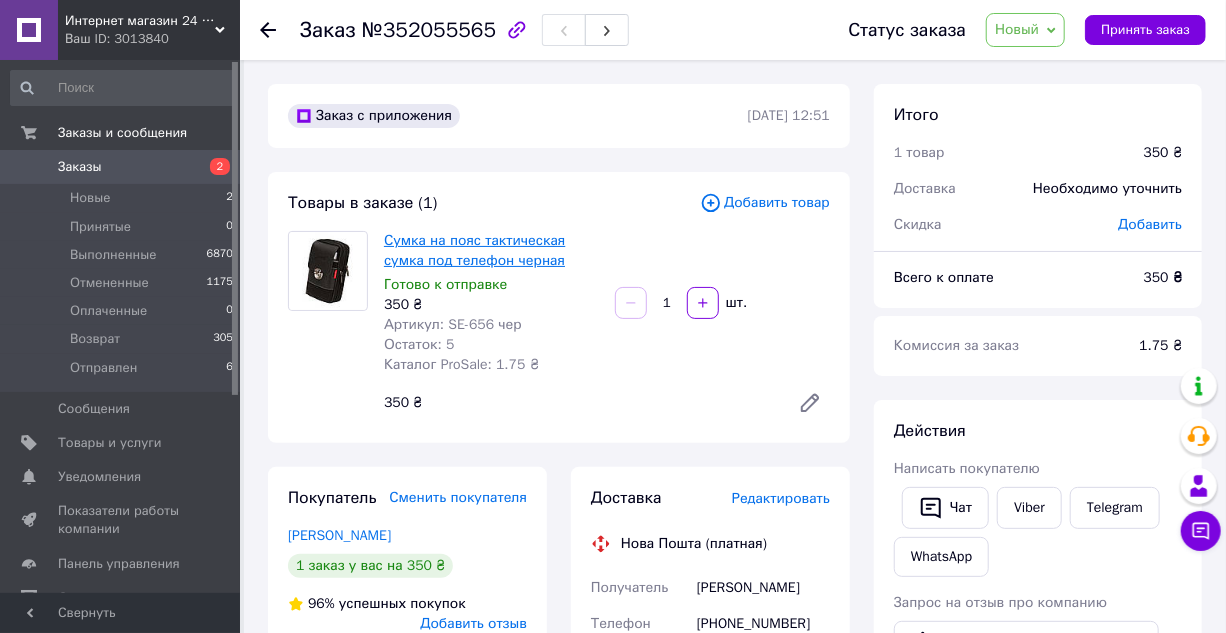 click on "Сумка на пояс тактическая сумка под телефон черная" at bounding box center (474, 250) 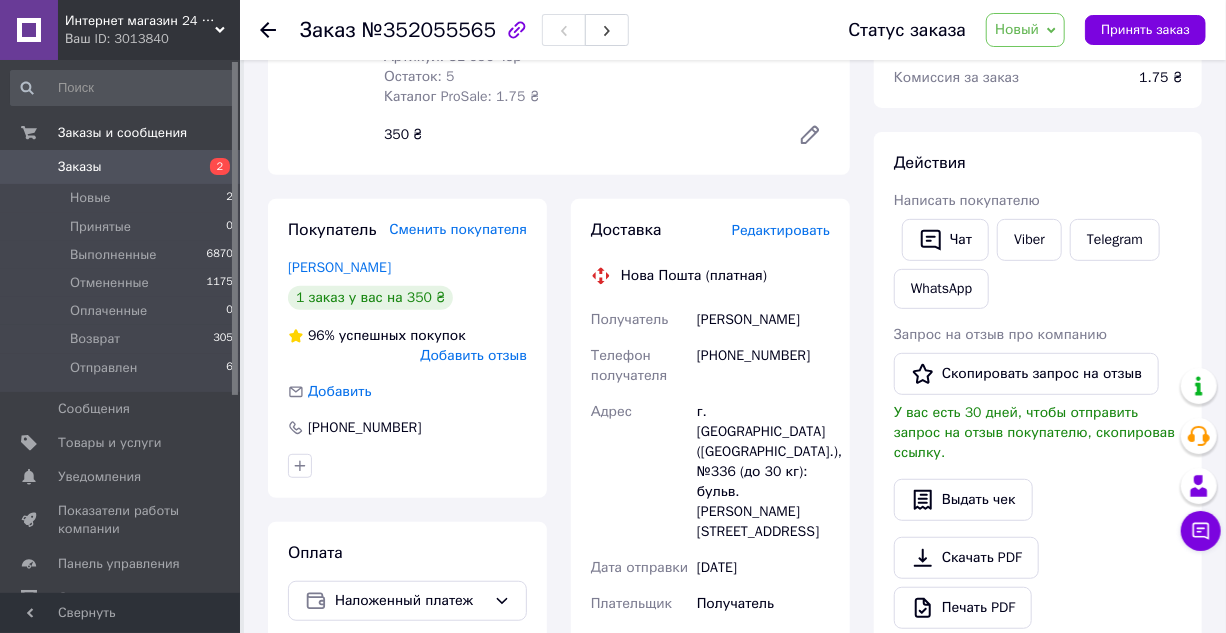 scroll, scrollTop: 363, scrollLeft: 0, axis: vertical 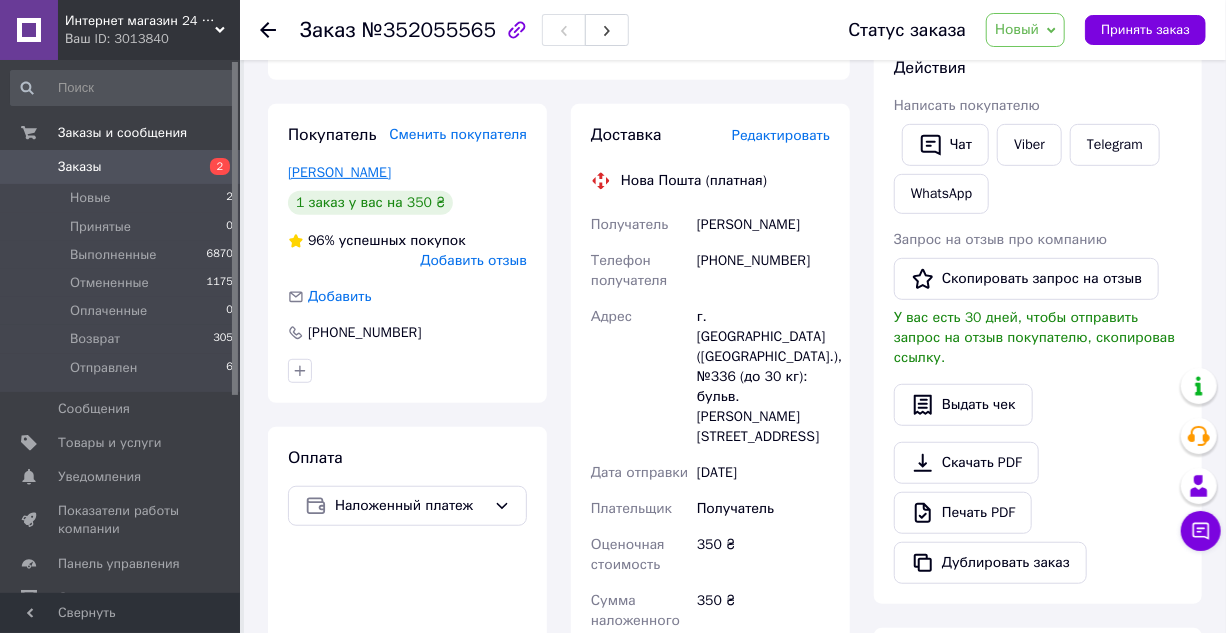 click on "Сивоконь Ольга" at bounding box center (339, 172) 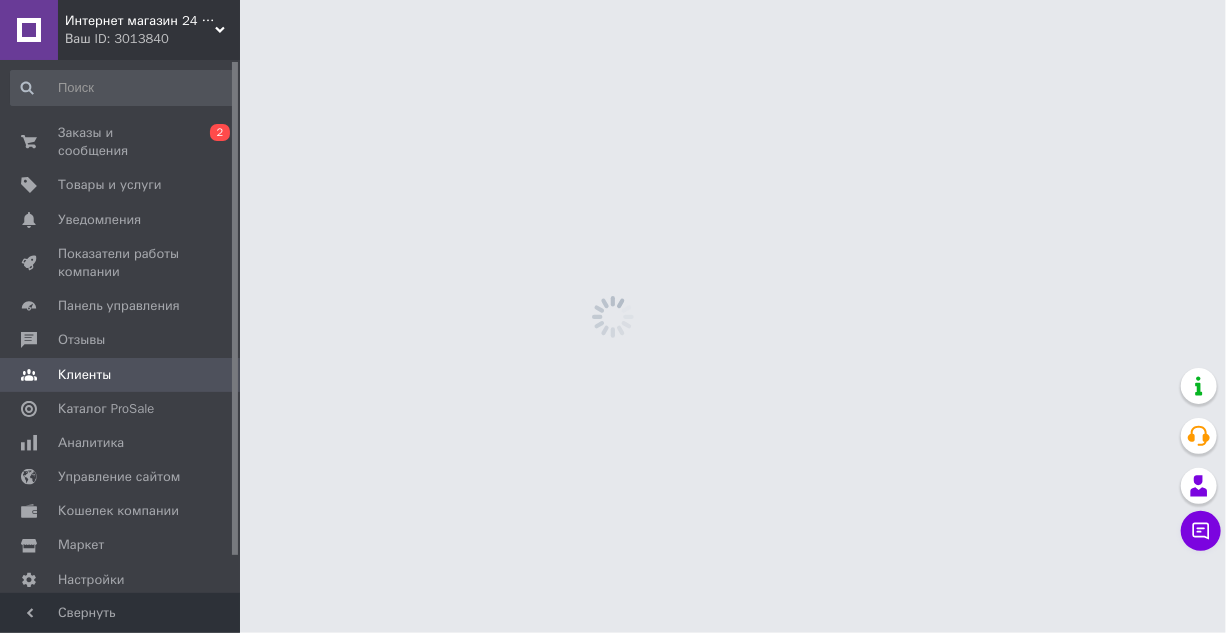 scroll, scrollTop: 0, scrollLeft: 0, axis: both 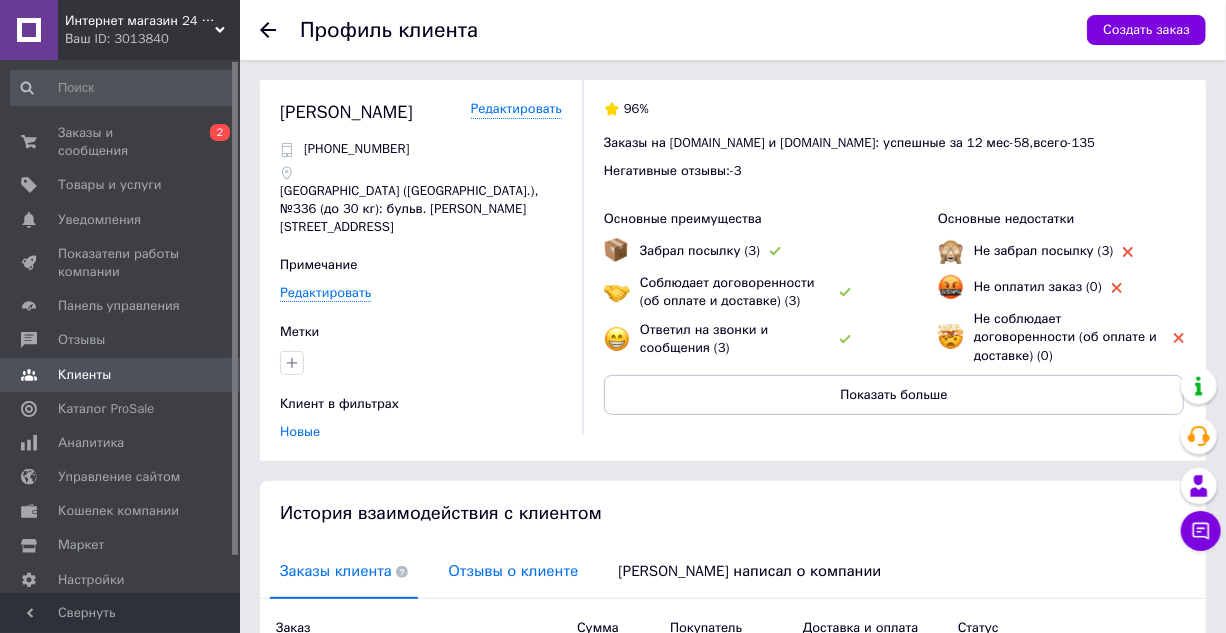 click on "Отзывы о клиенте" at bounding box center (513, 571) 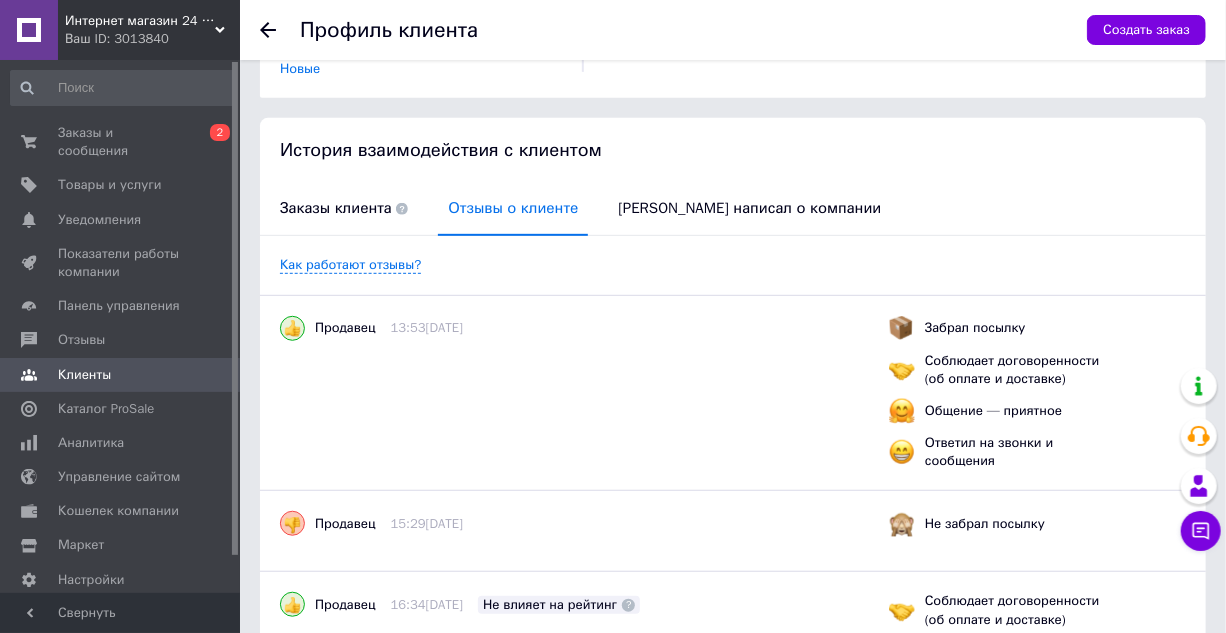 scroll, scrollTop: 0, scrollLeft: 0, axis: both 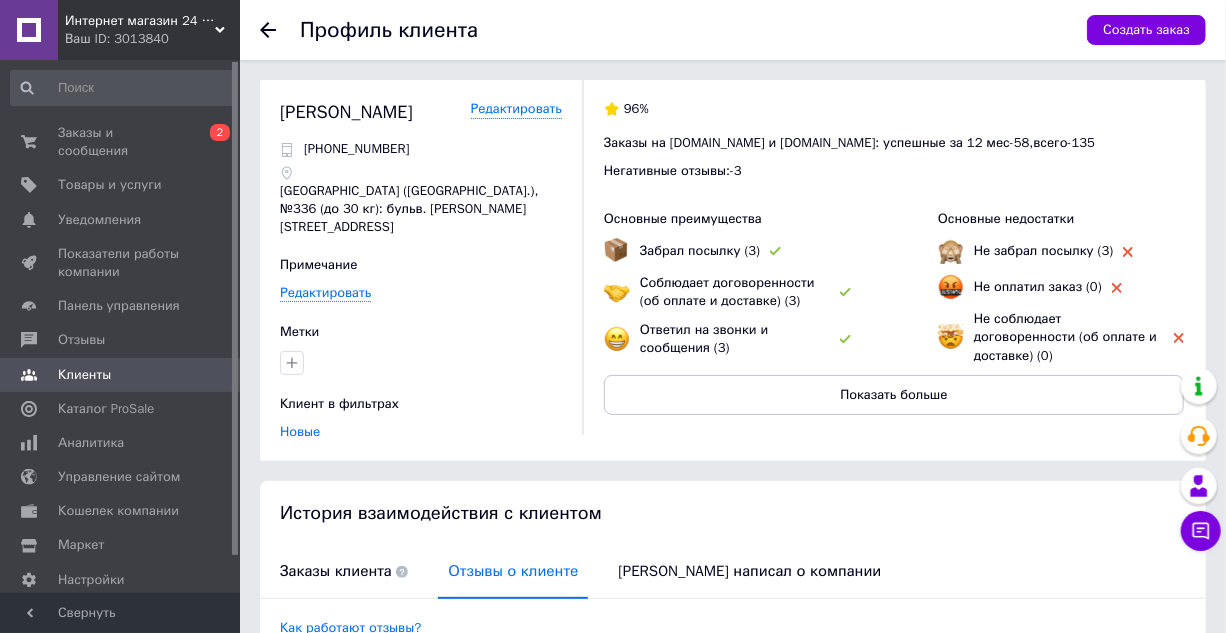 click 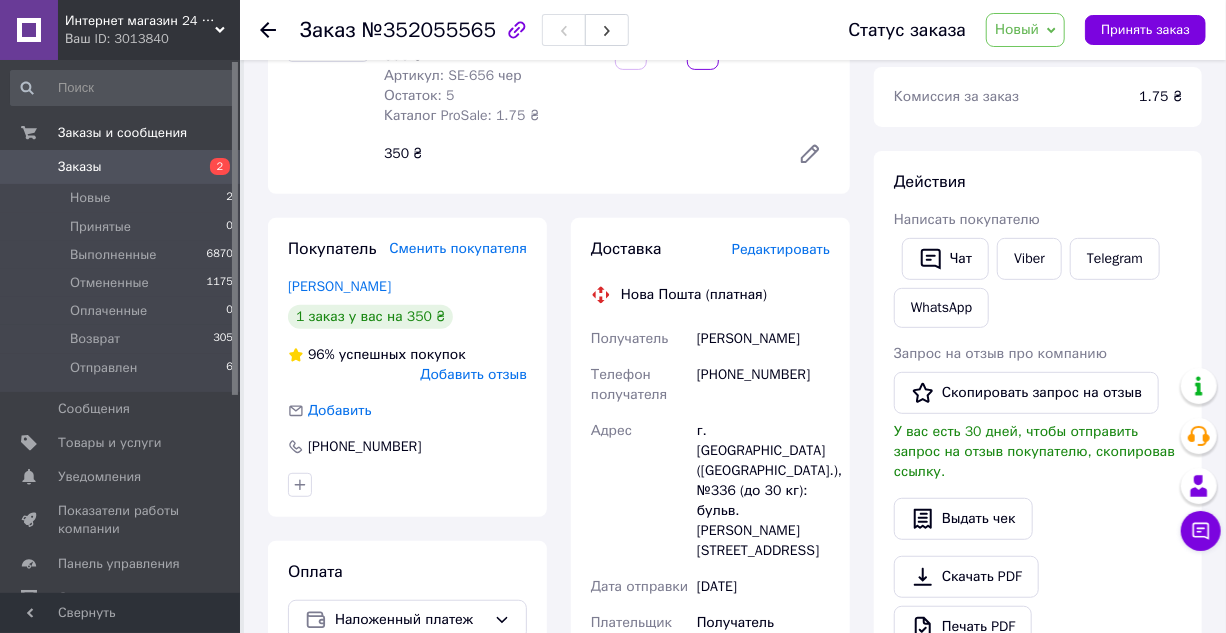 scroll, scrollTop: 280, scrollLeft: 0, axis: vertical 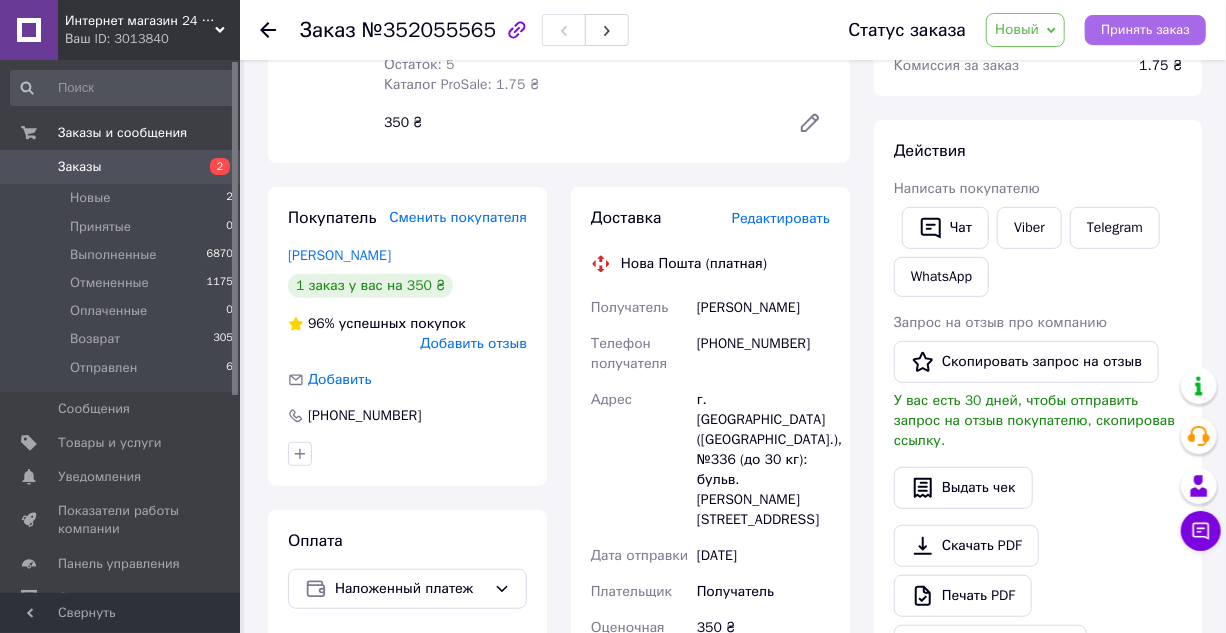click on "Принять заказ" at bounding box center [1145, 30] 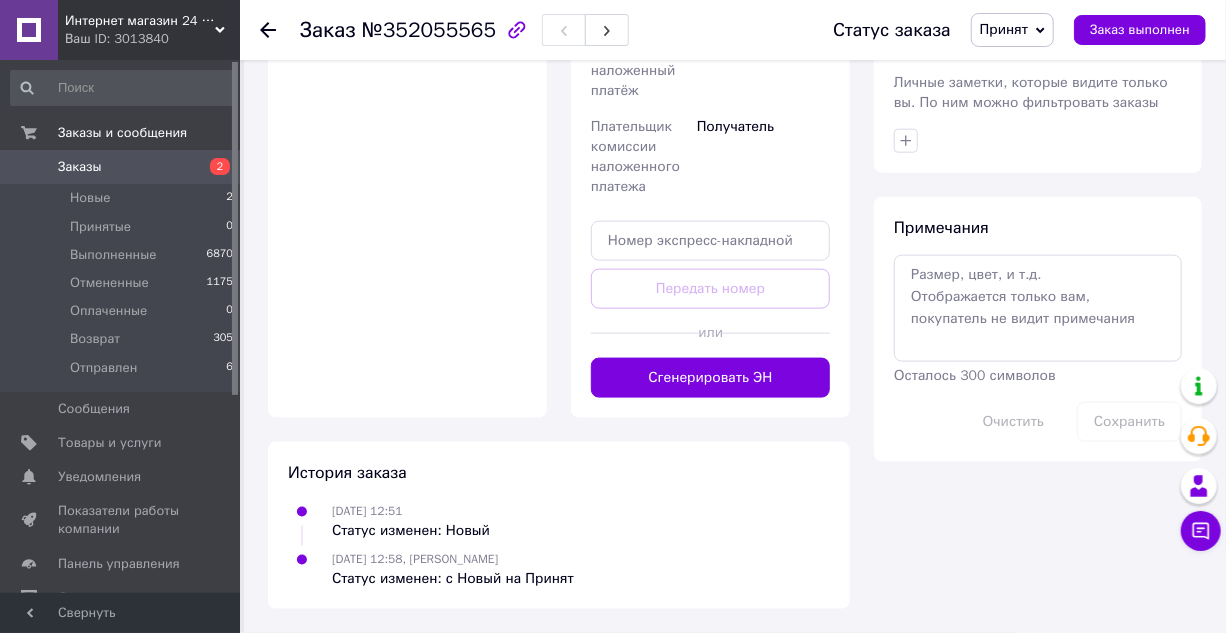 scroll, scrollTop: 1099, scrollLeft: 0, axis: vertical 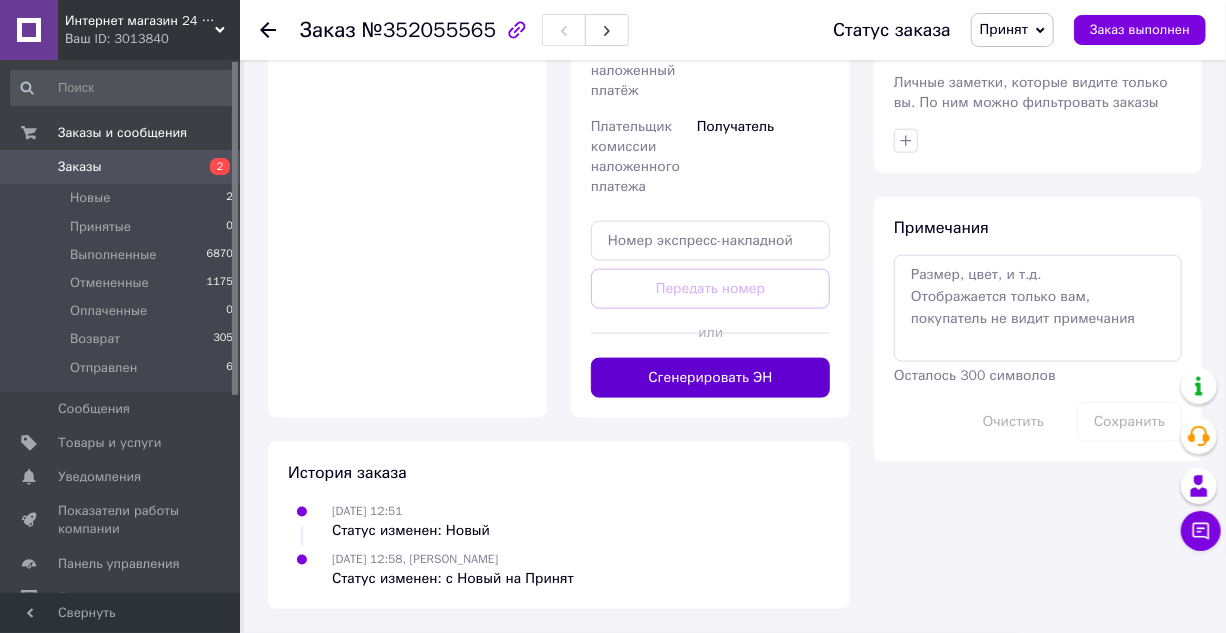 click on "Сгенерировать ЭН" at bounding box center [710, 378] 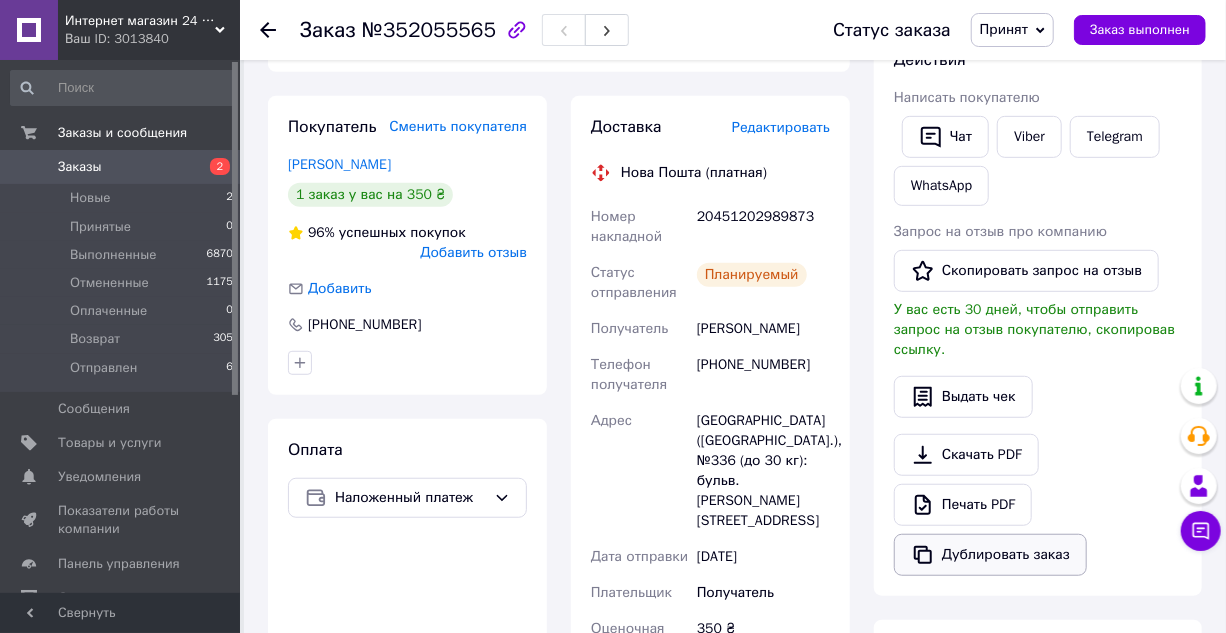 scroll, scrollTop: 280, scrollLeft: 0, axis: vertical 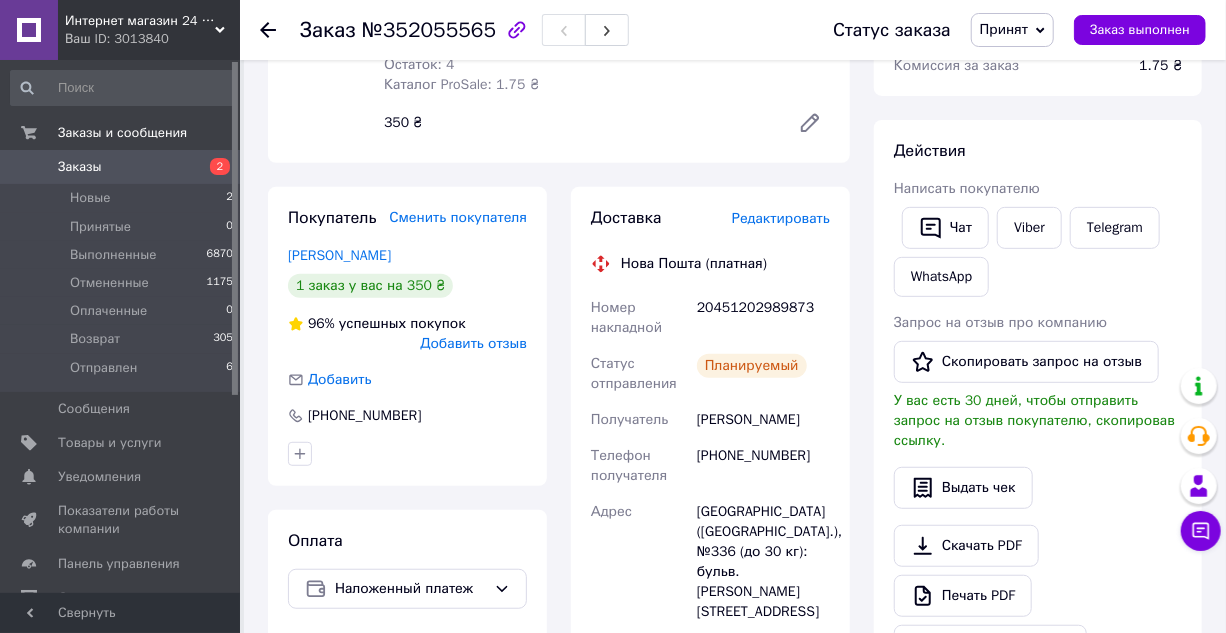 click 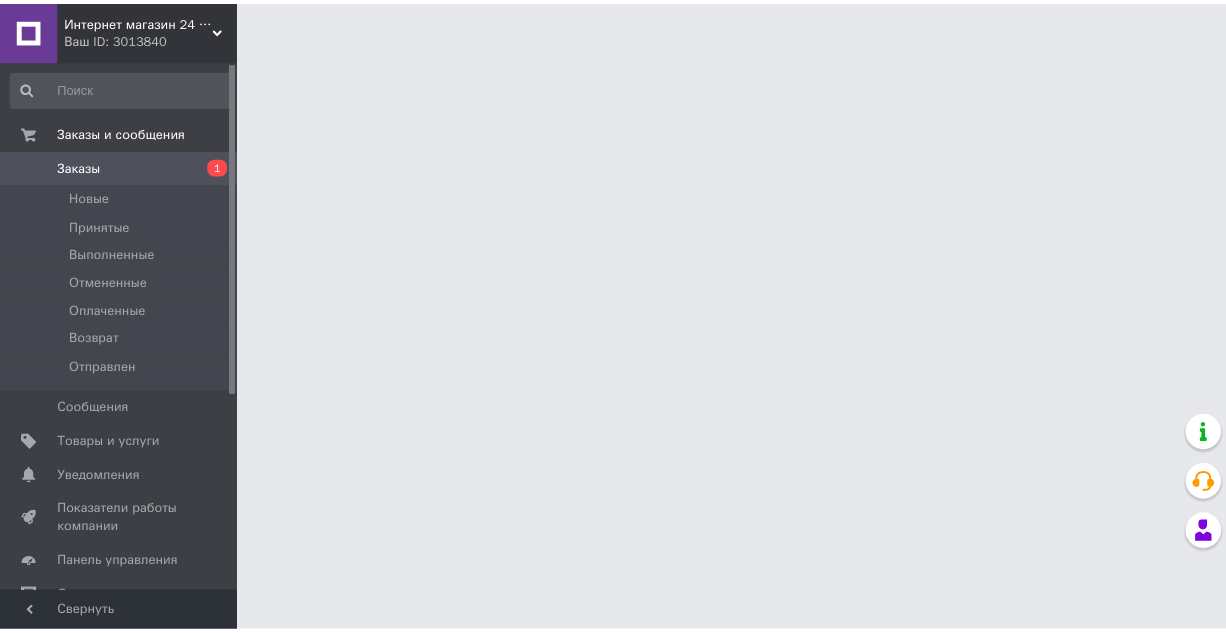 scroll, scrollTop: 0, scrollLeft: 0, axis: both 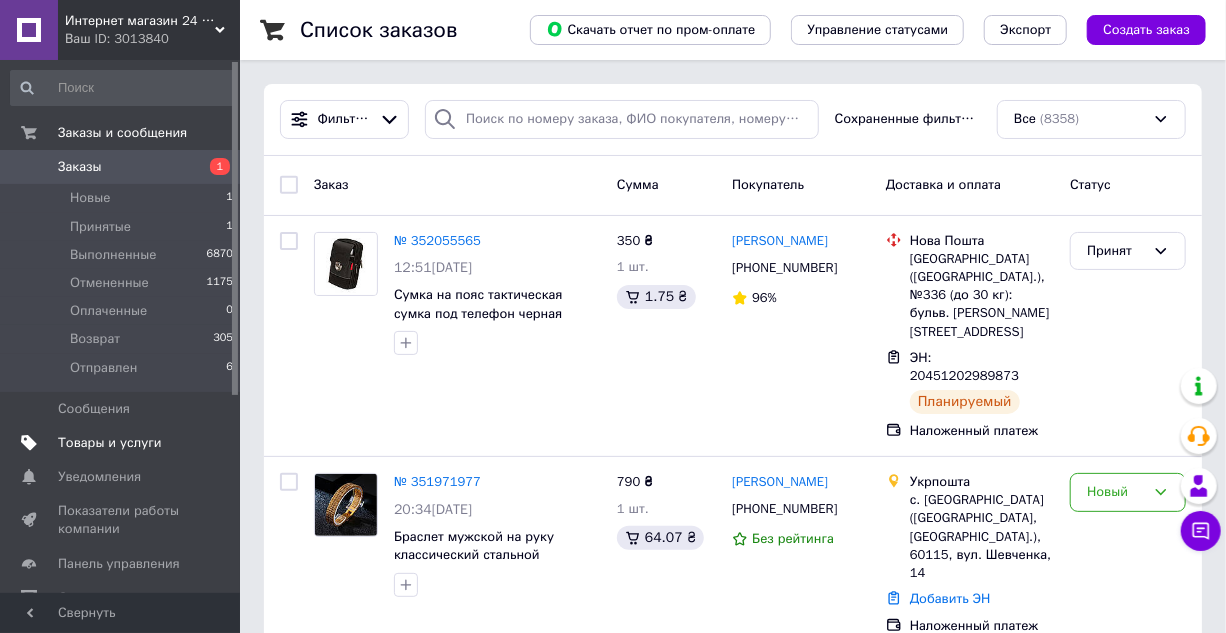 click on "Товары и услуги" at bounding box center [110, 443] 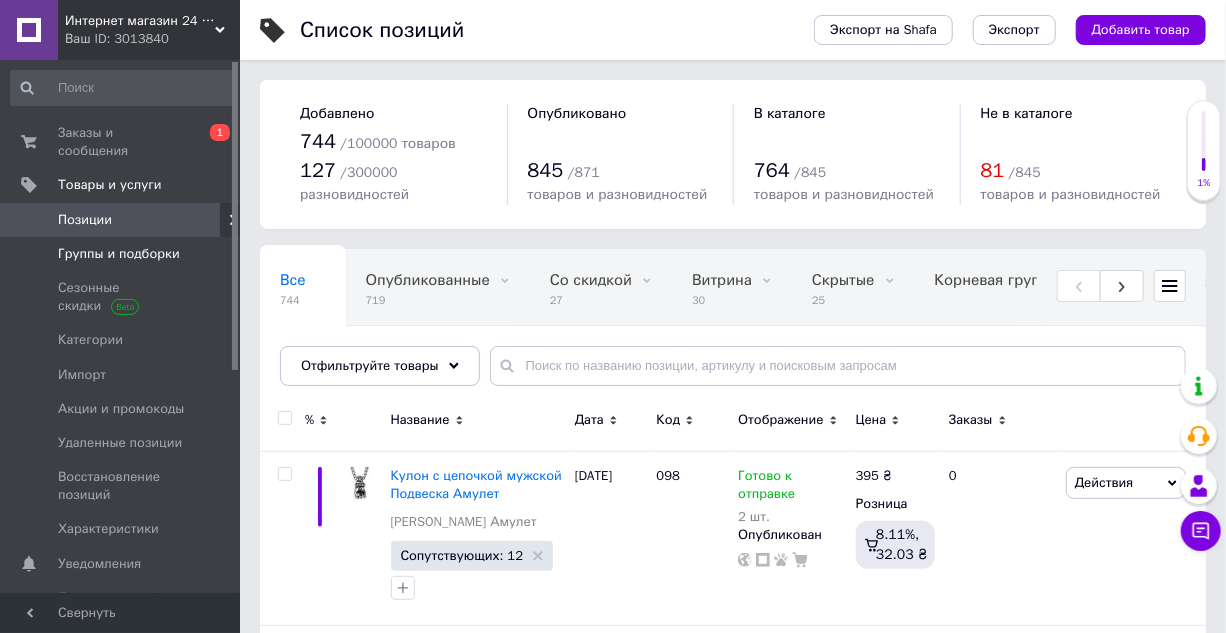 click on "Группы и подборки" at bounding box center [119, 254] 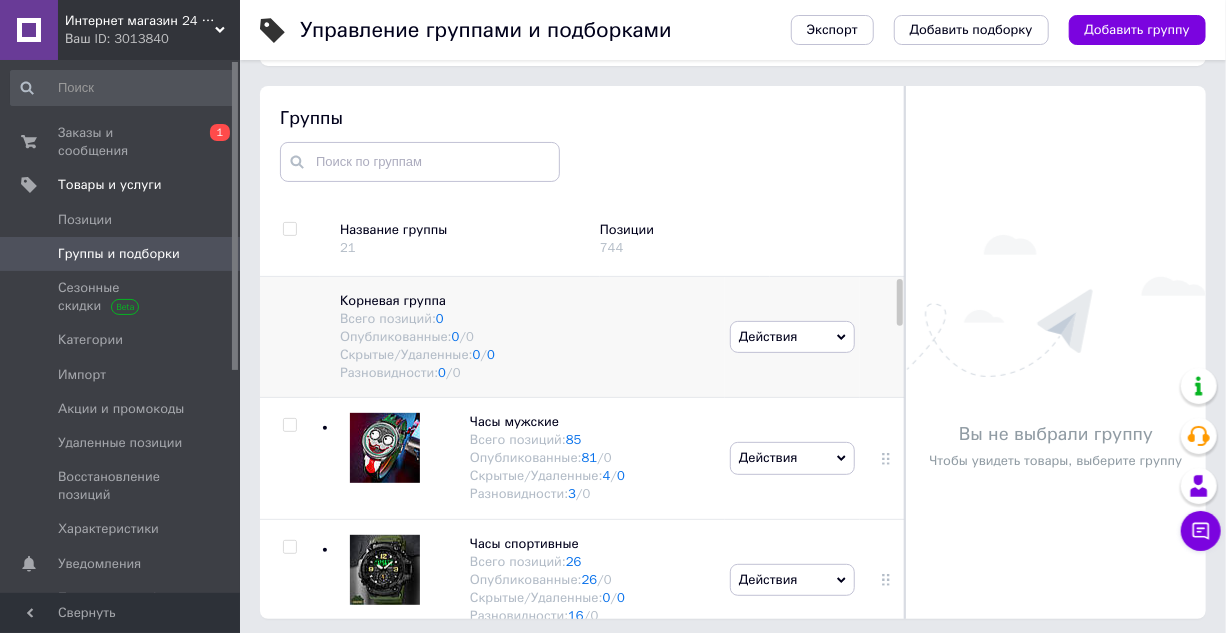scroll, scrollTop: 113, scrollLeft: 0, axis: vertical 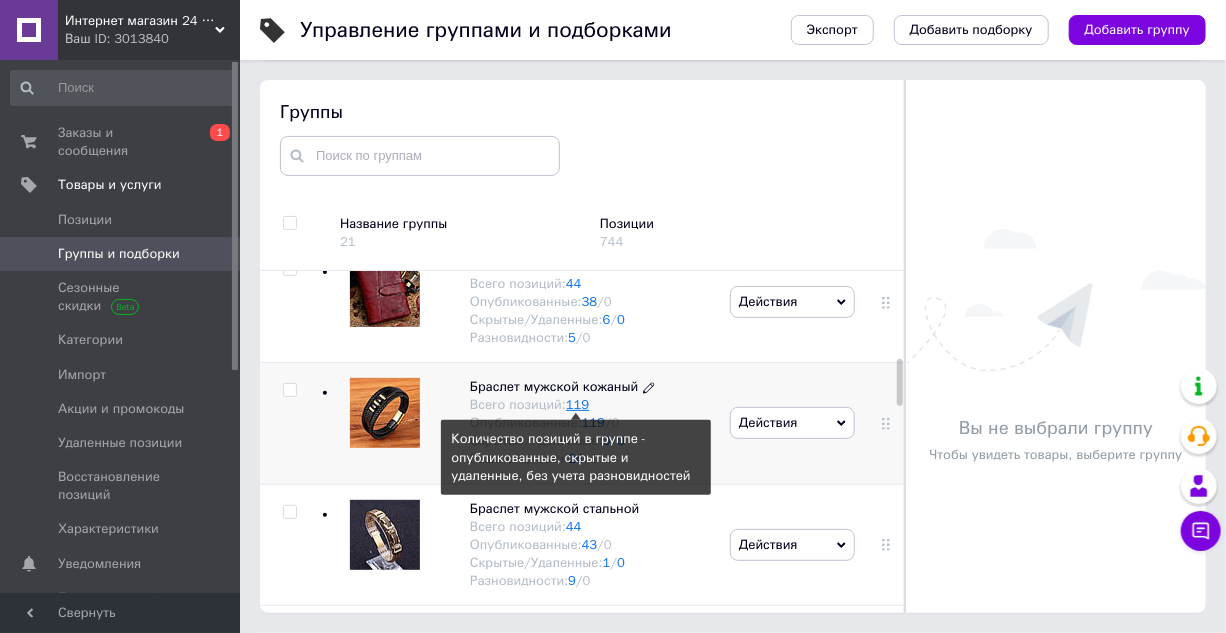 click on "119" at bounding box center [577, 404] 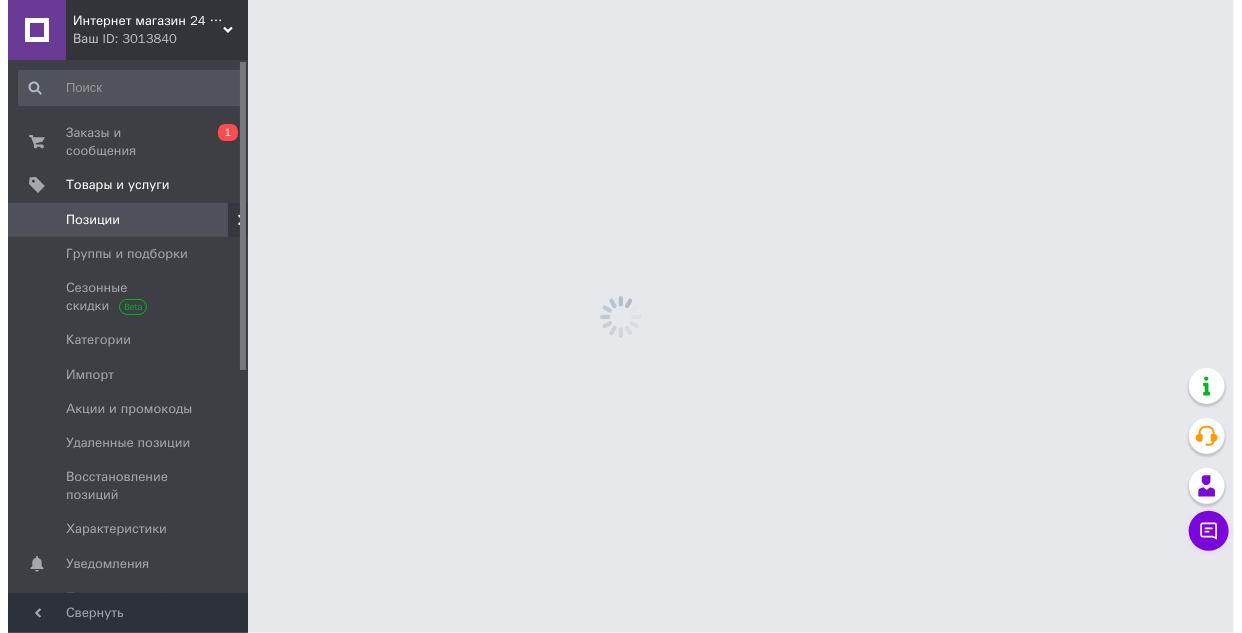 scroll, scrollTop: 0, scrollLeft: 0, axis: both 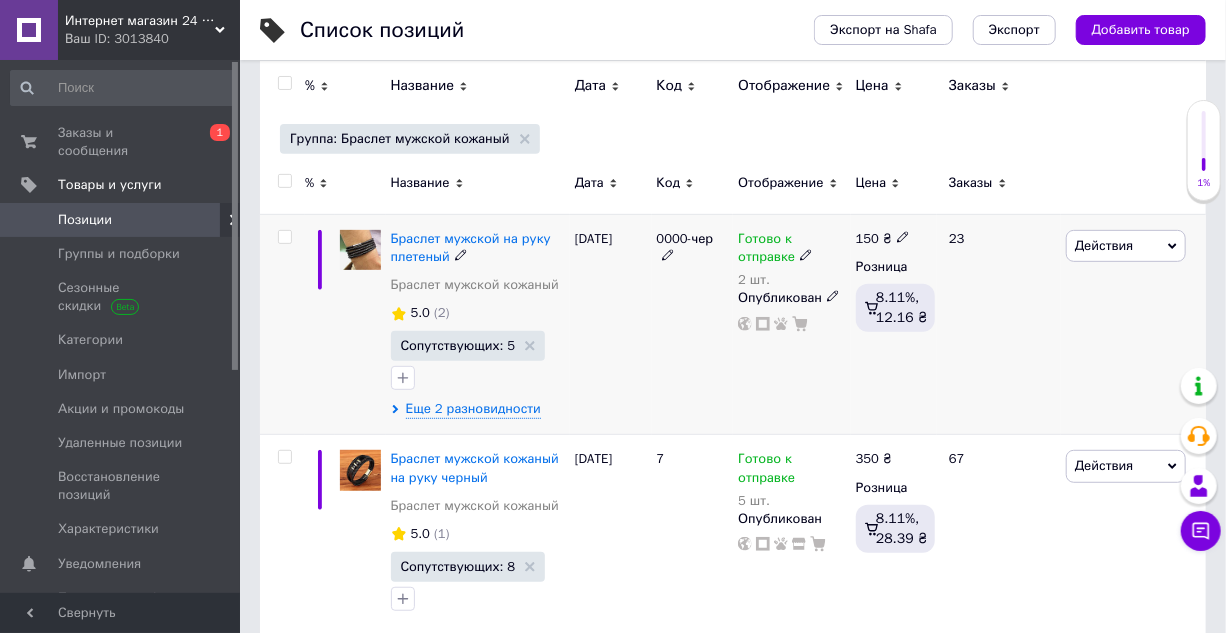 click 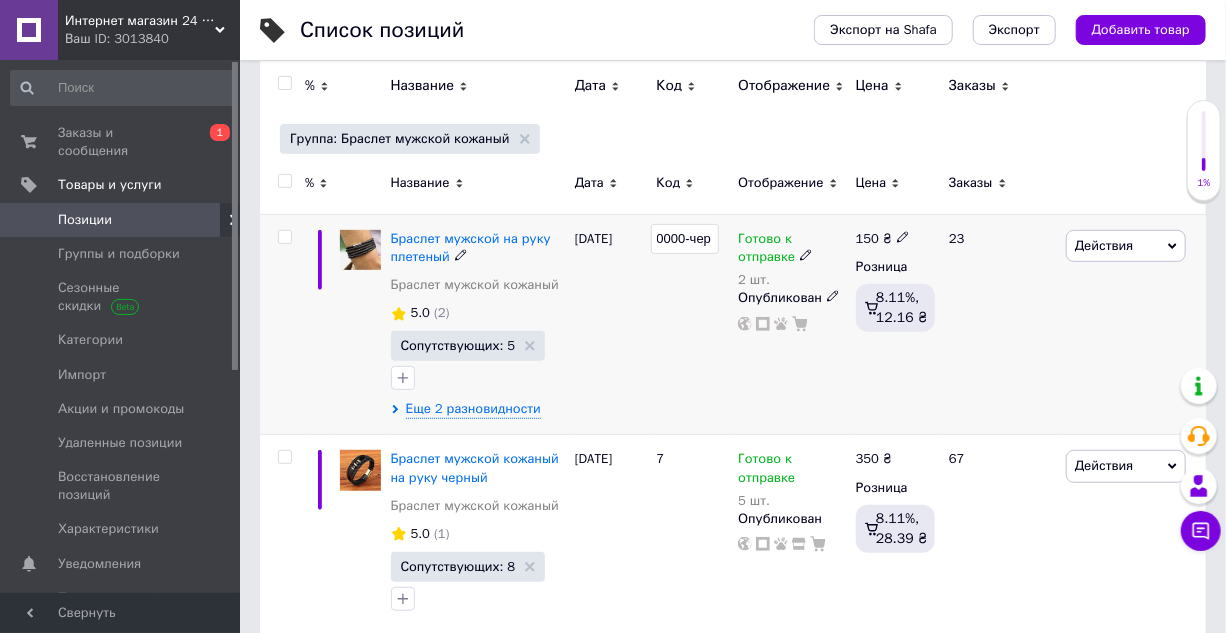 click on "0000-чер" at bounding box center [693, 324] 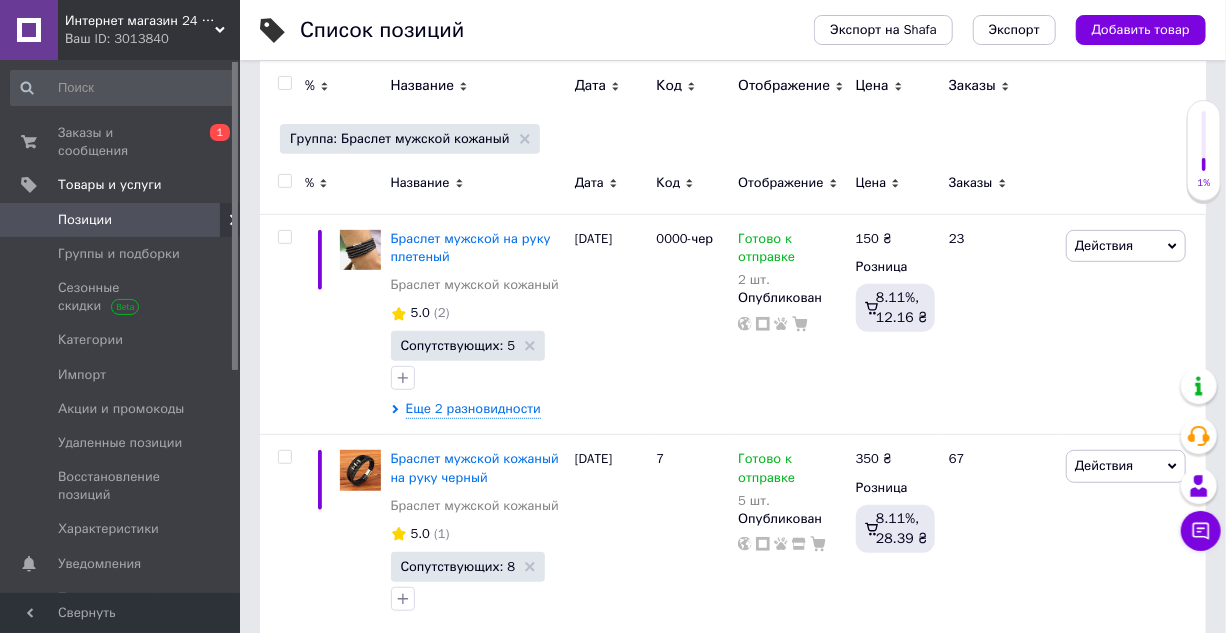 click on "Код" at bounding box center (669, 183) 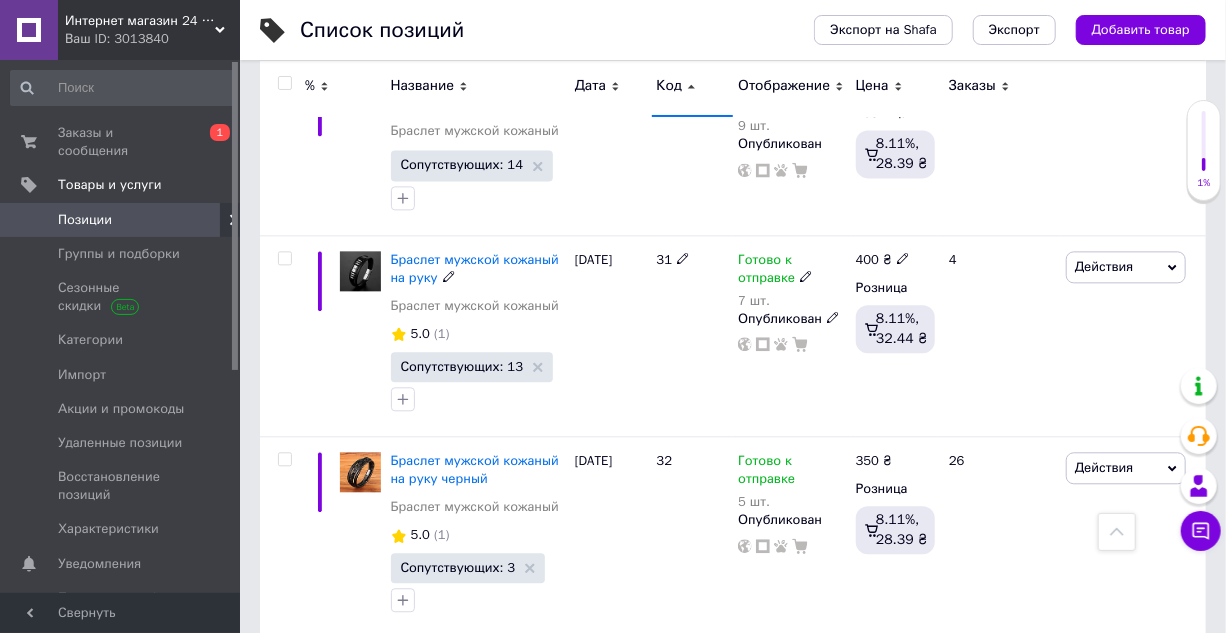 scroll, scrollTop: 12054, scrollLeft: 0, axis: vertical 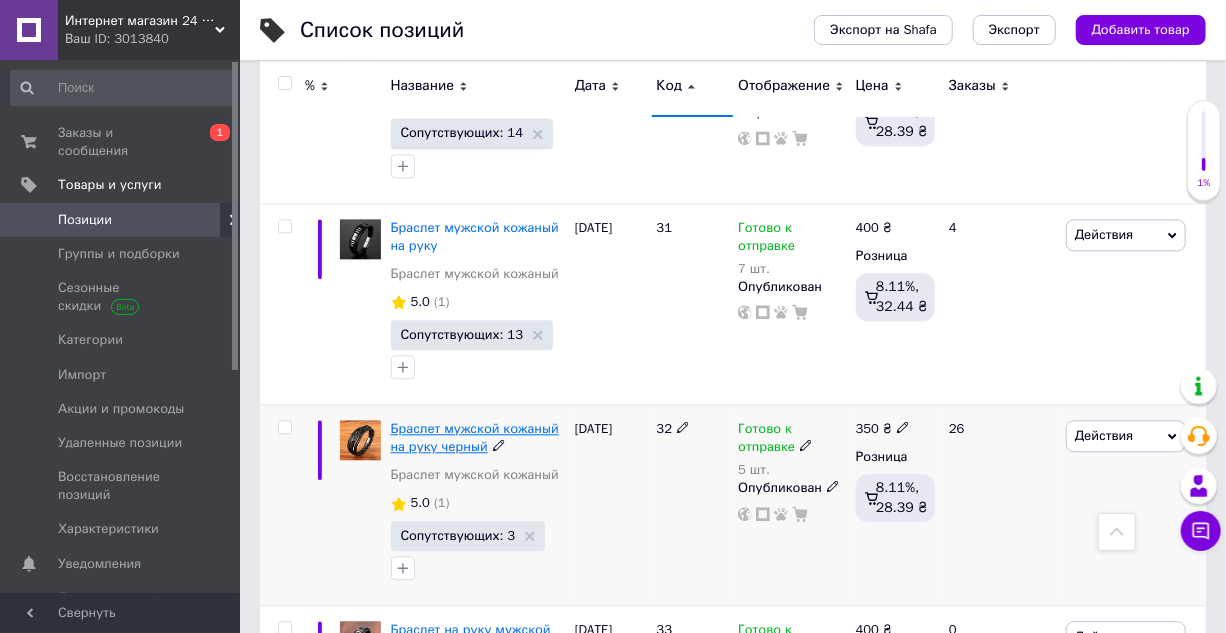 click on "Браслет мужской кожаный на руку черный" at bounding box center [475, 437] 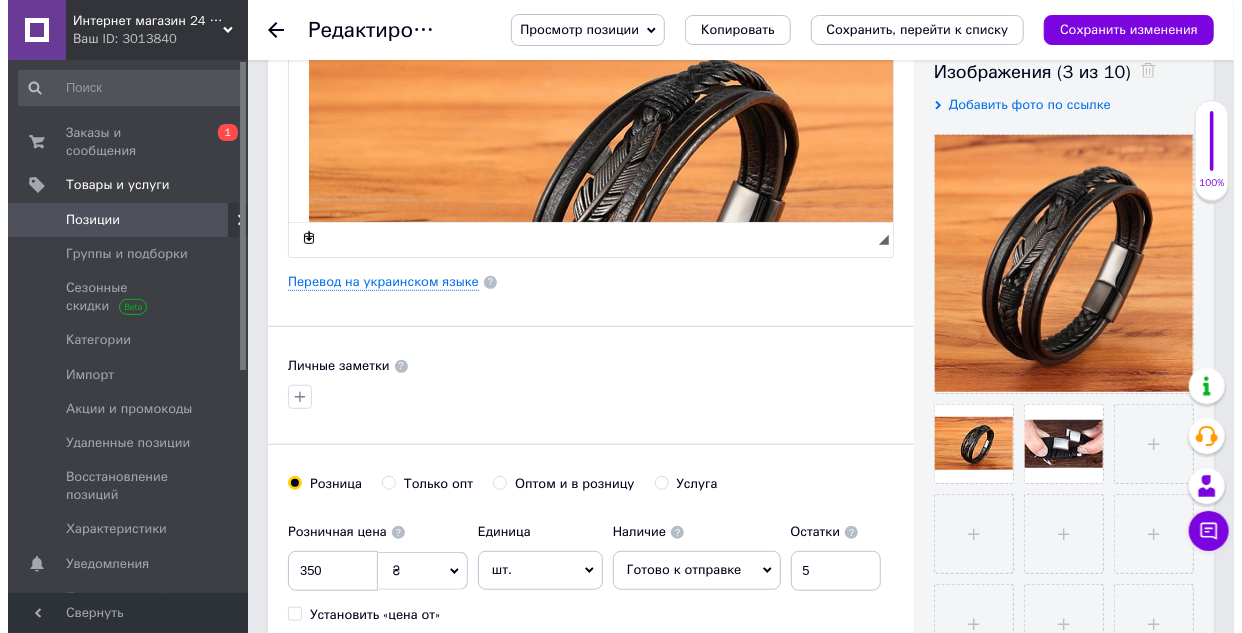 scroll, scrollTop: 0, scrollLeft: 0, axis: both 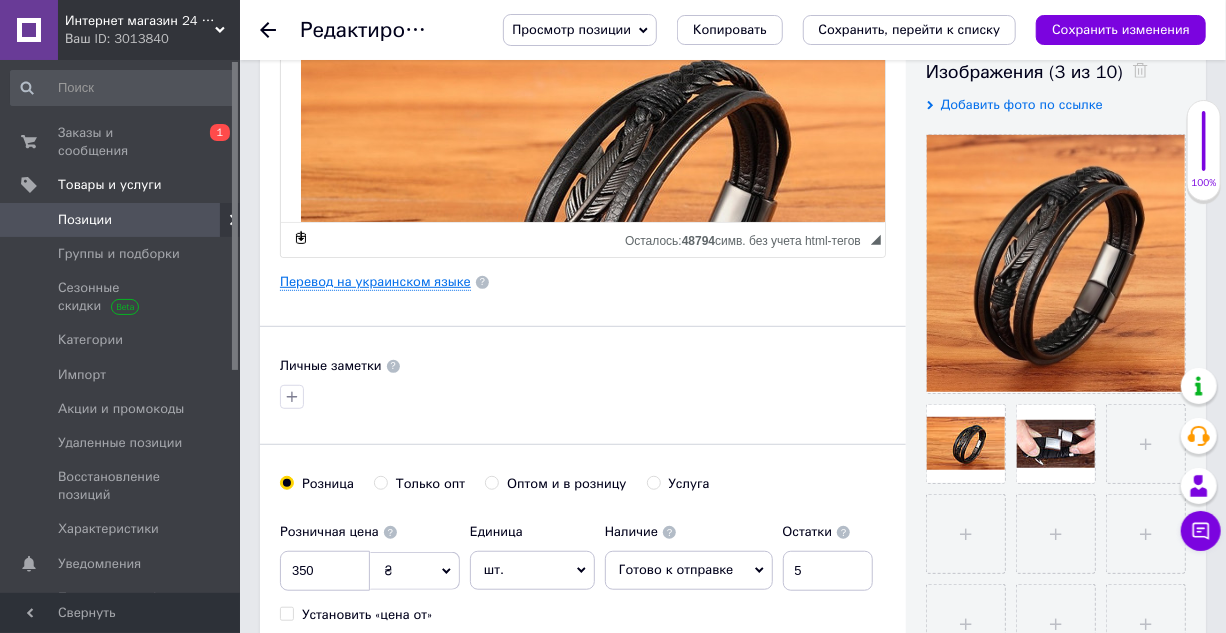 click on "Перевод на украинском языке" at bounding box center [375, 282] 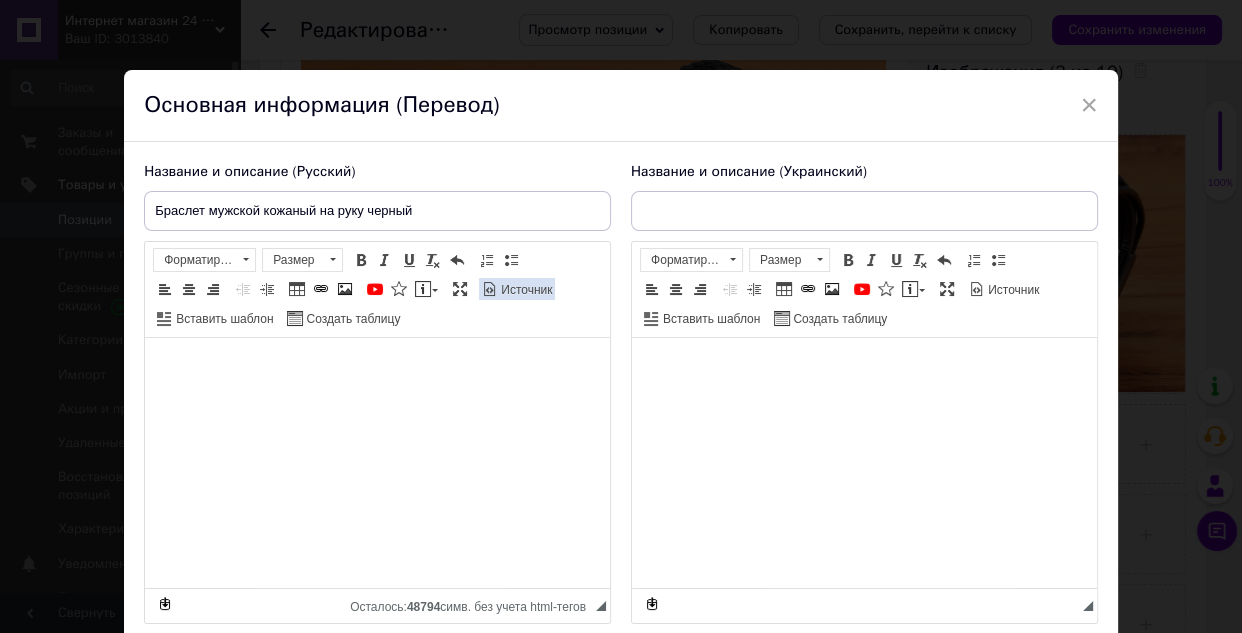 type on "Браслет чоловічий шкіряний на руку чорний" 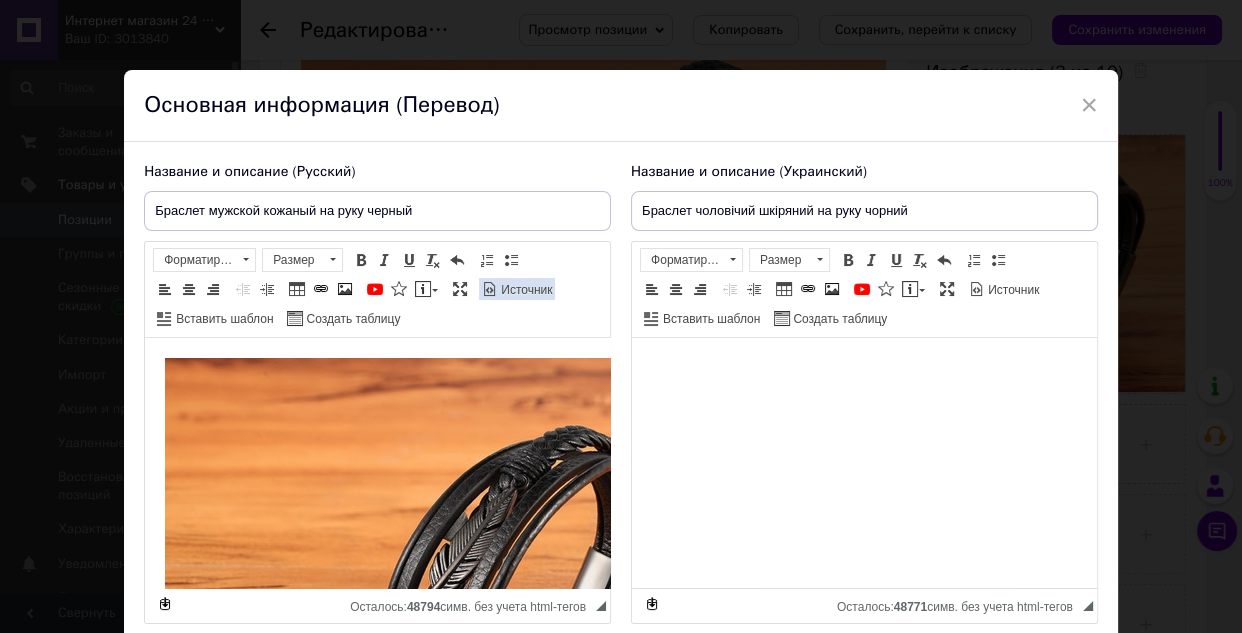 scroll, scrollTop: 0, scrollLeft: 0, axis: both 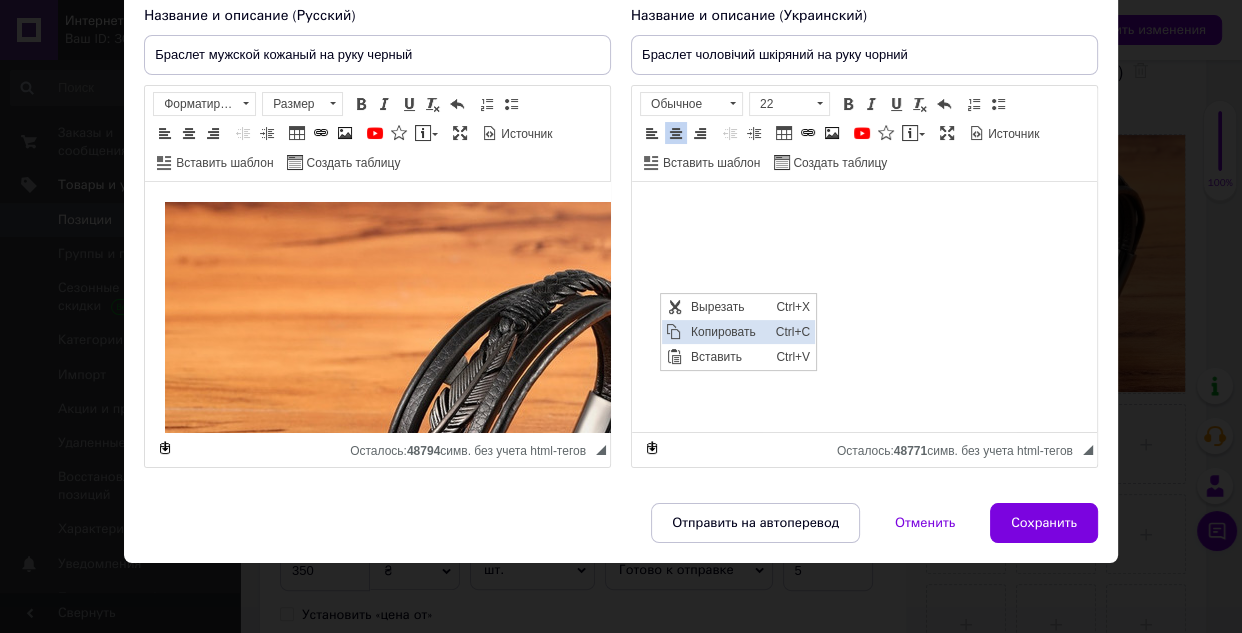 click on "Копировать" at bounding box center (728, 331) 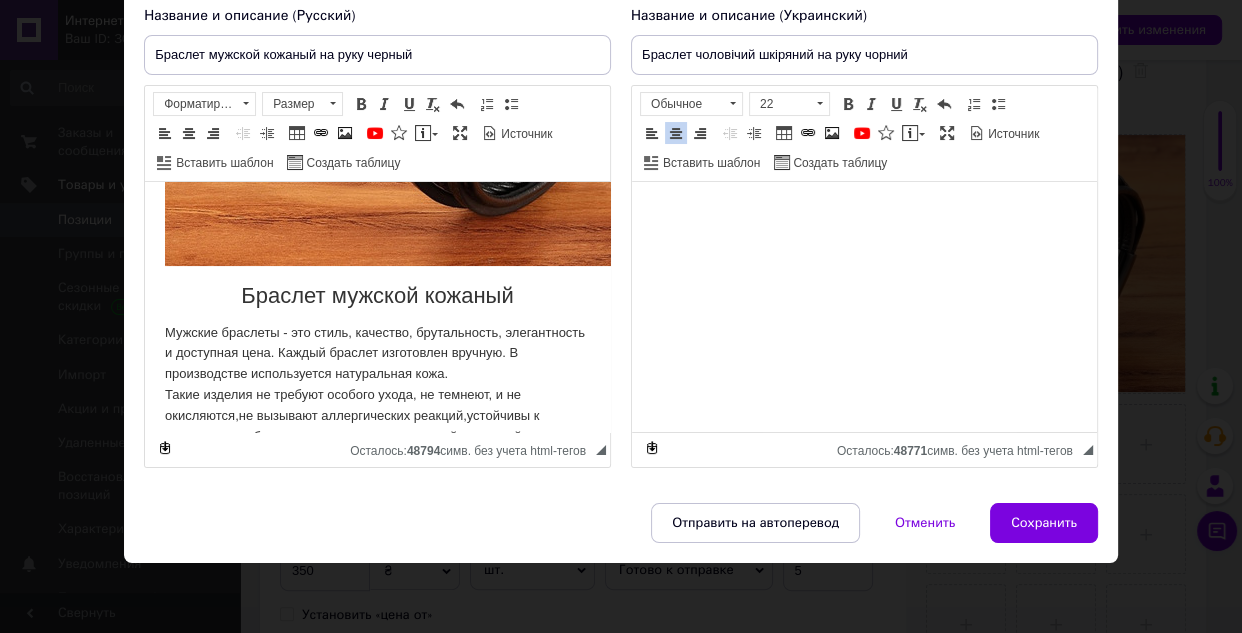 scroll, scrollTop: 454, scrollLeft: 0, axis: vertical 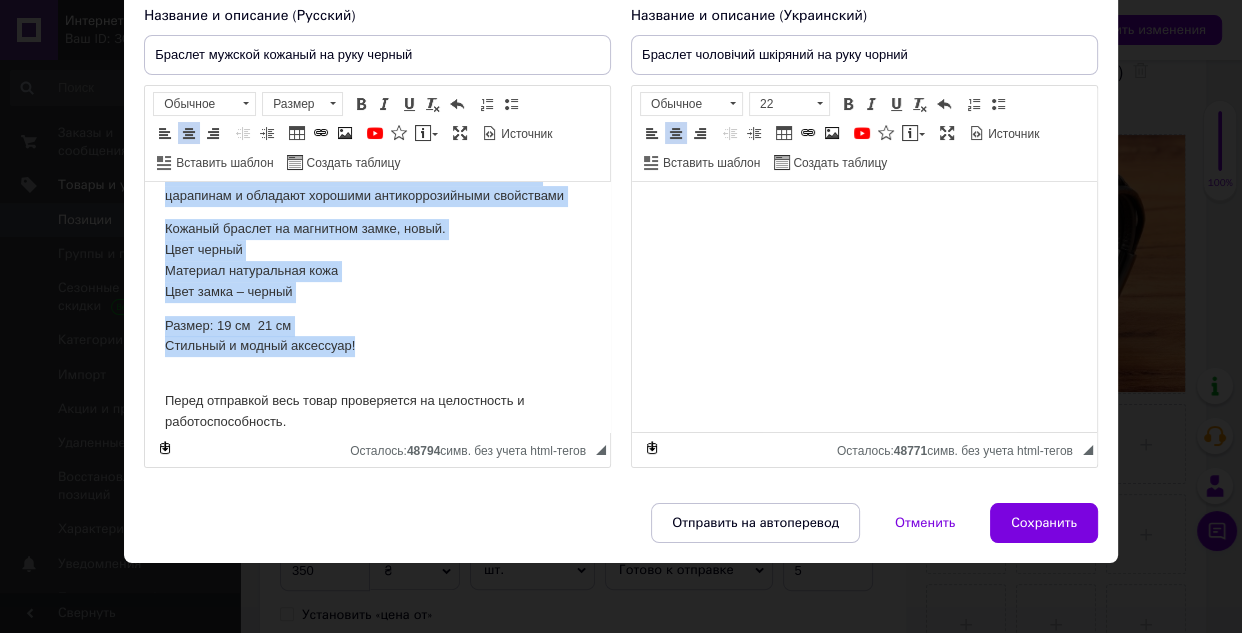 drag, startPoint x: 227, startPoint y: 209, endPoint x: 355, endPoint y: 338, distance: 181.72781 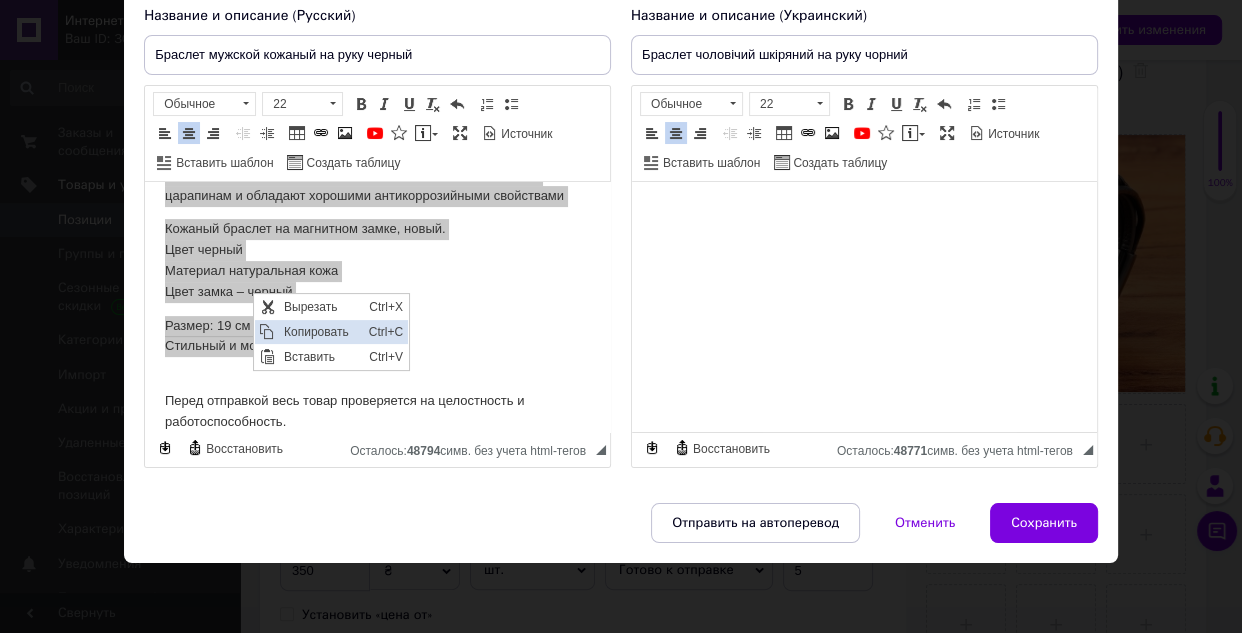 click on "Копировать" at bounding box center [320, 331] 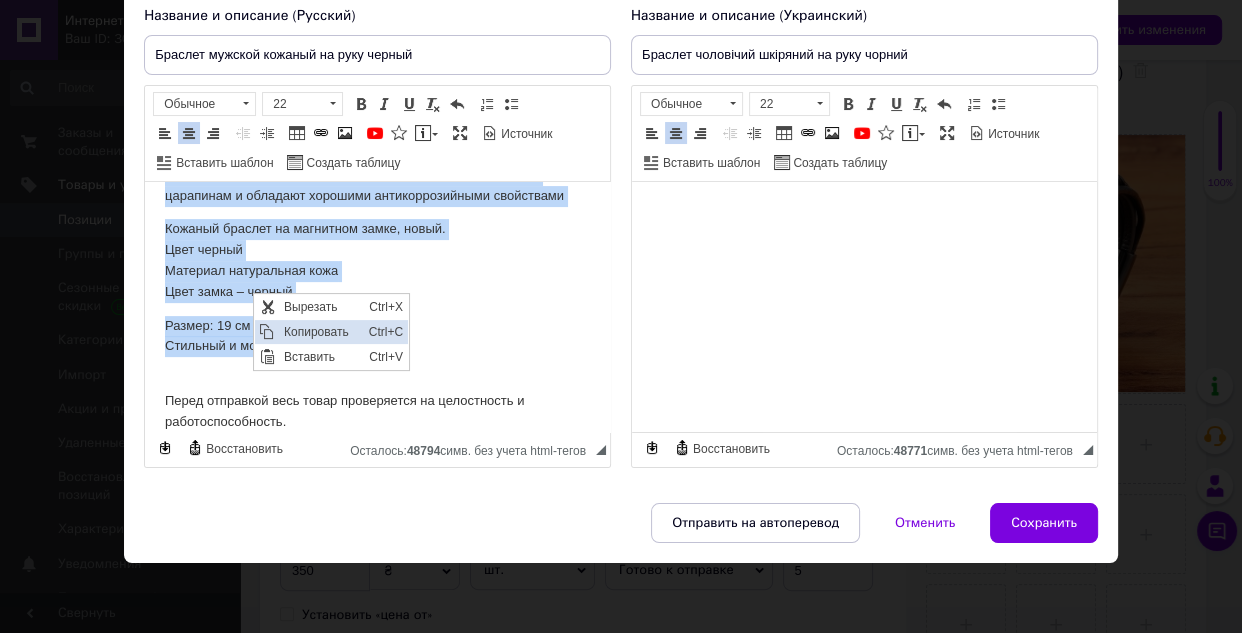 copy on "Браслет мужской кожаный  Мужские браслеты - это стиль, качество, брутальность, элегантность и доступная цена. Каждый браслет изготовлен вручную. В производстве используется натуральная кожа. Такие изделия не требуют особого ухода, не темнеют, и не окисляются,не вызывают аллергических реакций,устойчивы к царапинам и обладают хорошими антикоррозийными свойствами Кожаный браслет на магнитном замке, новый. Цвет черный Материал натуральная кожа Цвет замка – черный Размер: 19 см  21 см Стильный и модный аксессуар!" 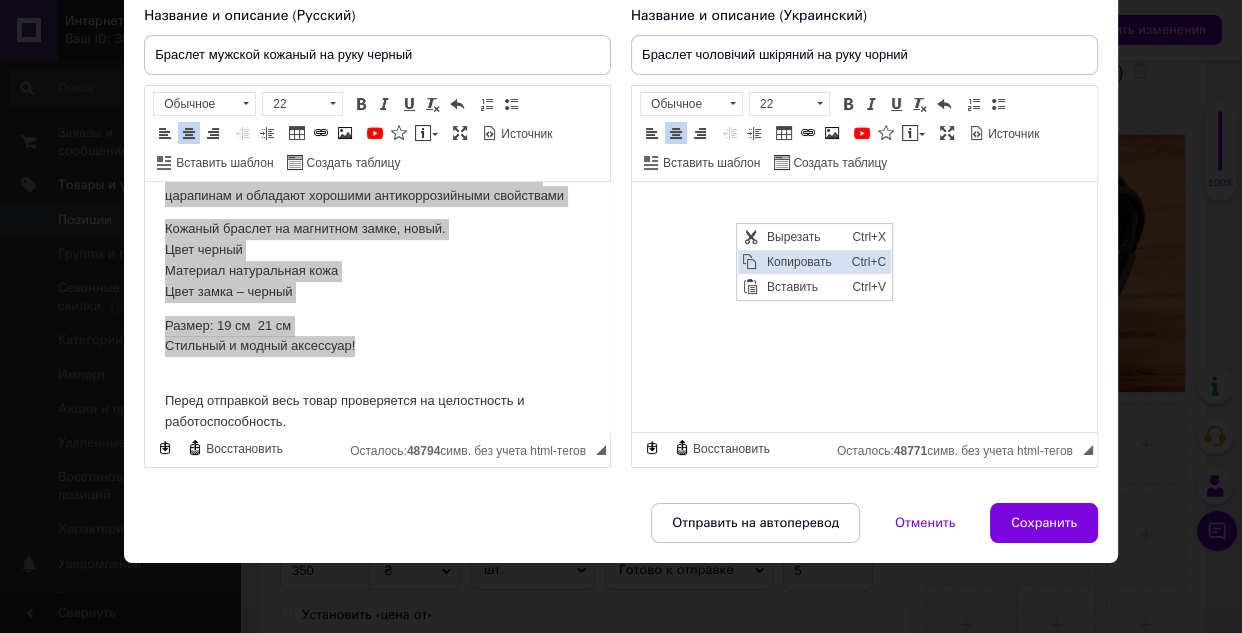 click on "Копировать" at bounding box center (804, 261) 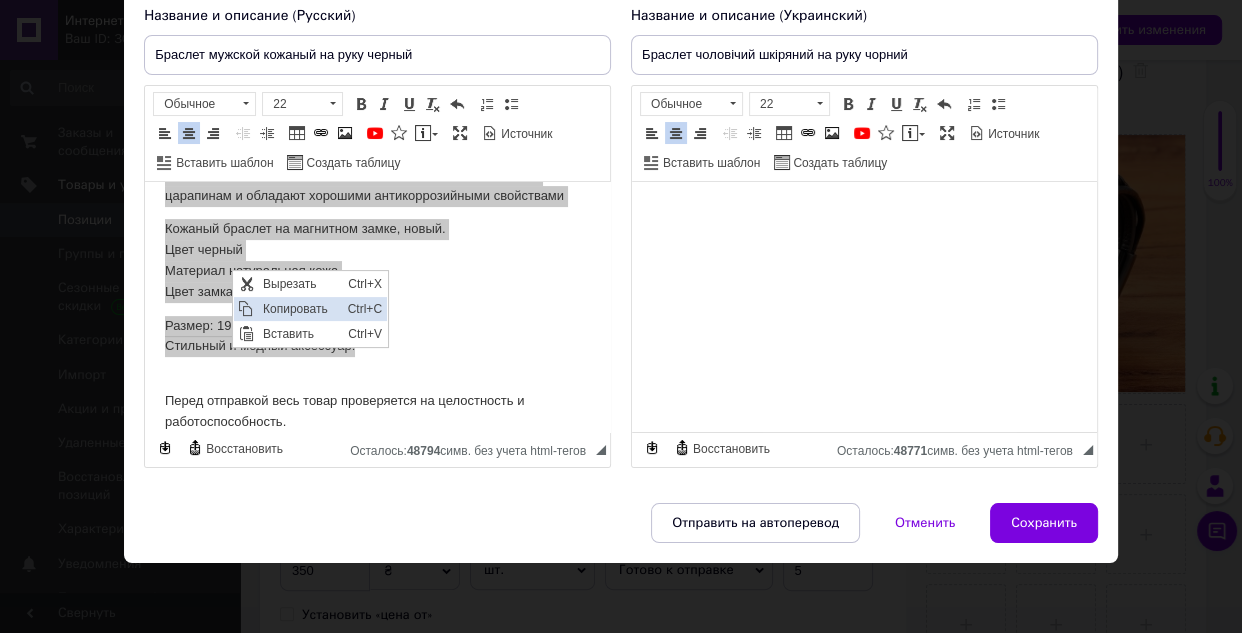 drag, startPoint x: 285, startPoint y: 306, endPoint x: 372, endPoint y: 387, distance: 118.869675 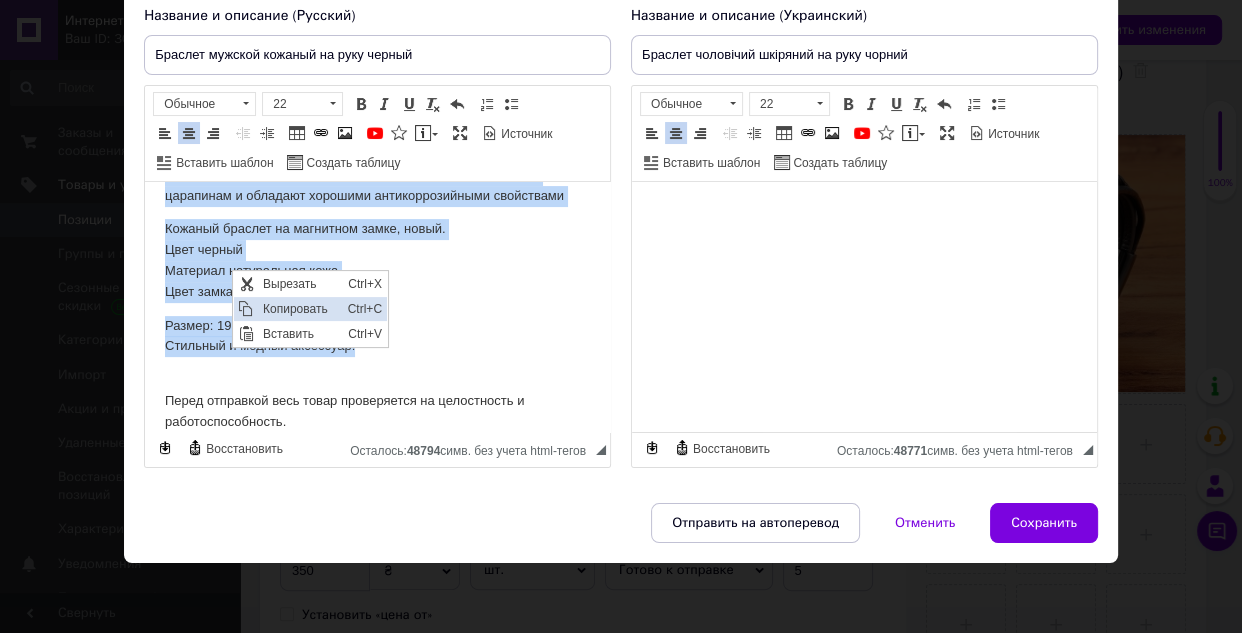 copy on "Браслет мужской кожаный  Мужские браслеты - это стиль, качество, брутальность, элегантность и доступная цена. Каждый браслет изготовлен вручную. В производстве используется натуральная кожа. Такие изделия не требуют особого ухода, не темнеют, и не окисляются,не вызывают аллергических реакций,устойчивы к царапинам и обладают хорошими антикоррозийными свойствами Кожаный браслет на магнитном замке, новый. Цвет черный Материал натуральная кожа Цвет замка – черный Размер: 19 см  21 см Стильный и модный аксессуар!" 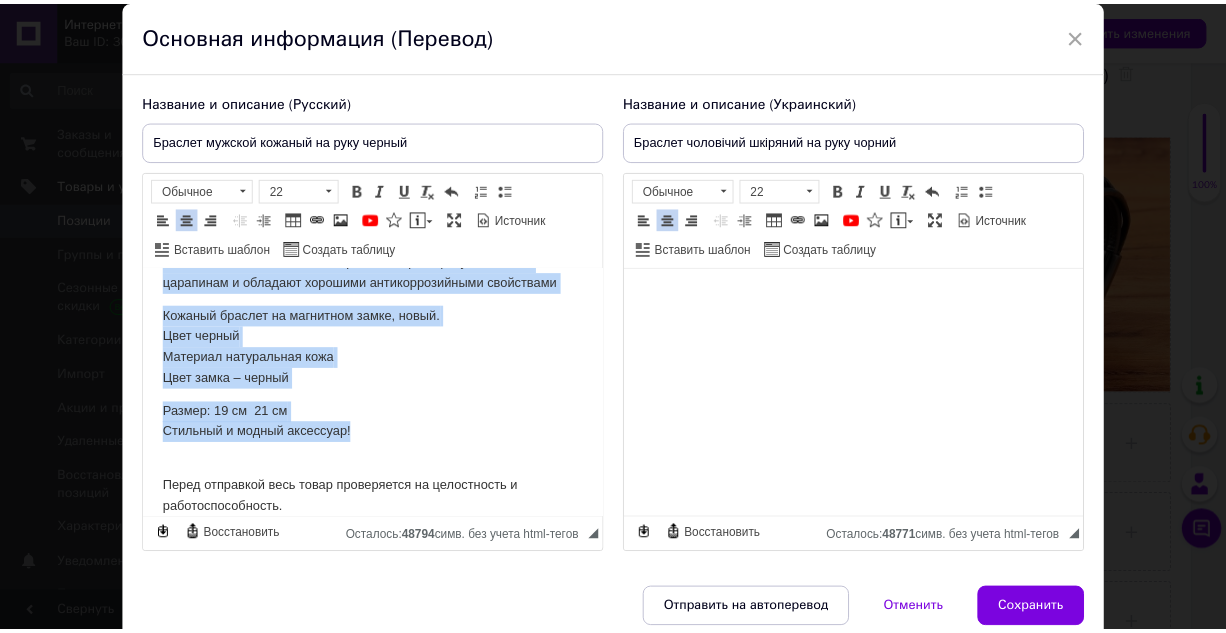 scroll, scrollTop: 0, scrollLeft: 0, axis: both 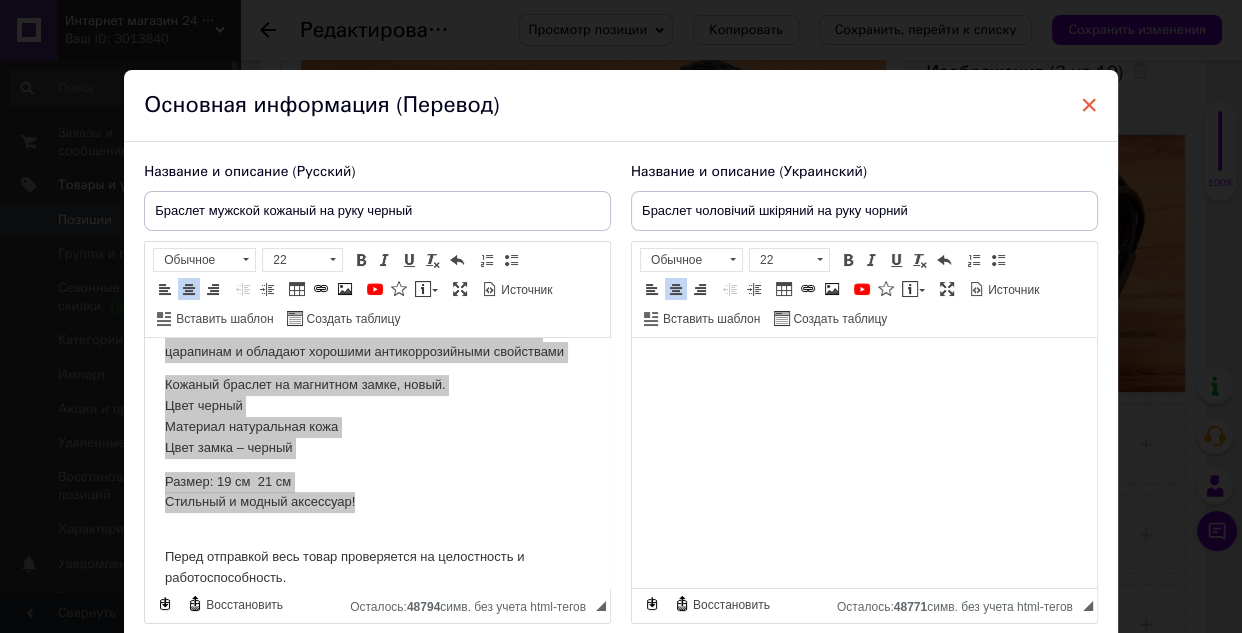 click on "×" at bounding box center [1089, 105] 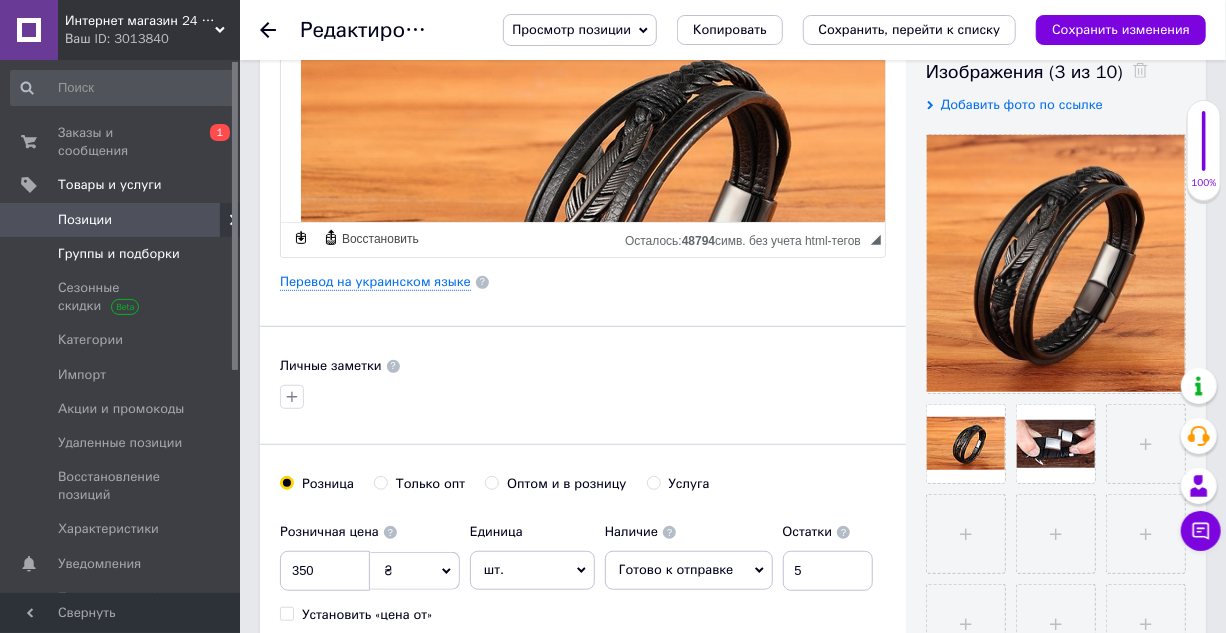 click on "Группы и подборки" at bounding box center [119, 254] 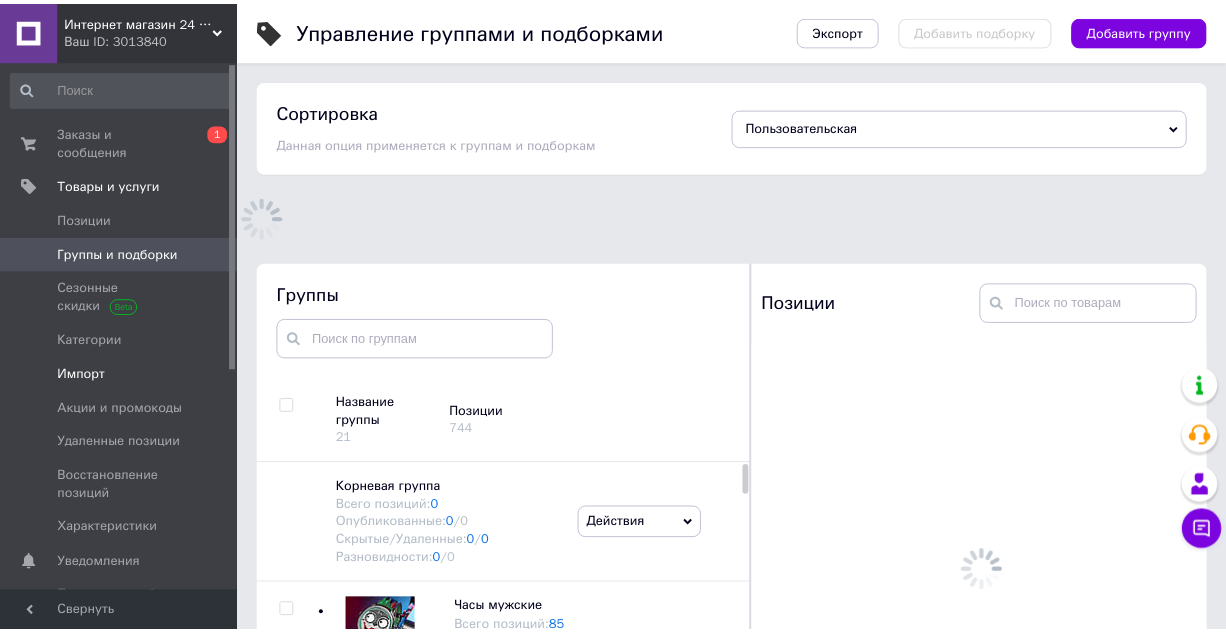 scroll, scrollTop: 113, scrollLeft: 0, axis: vertical 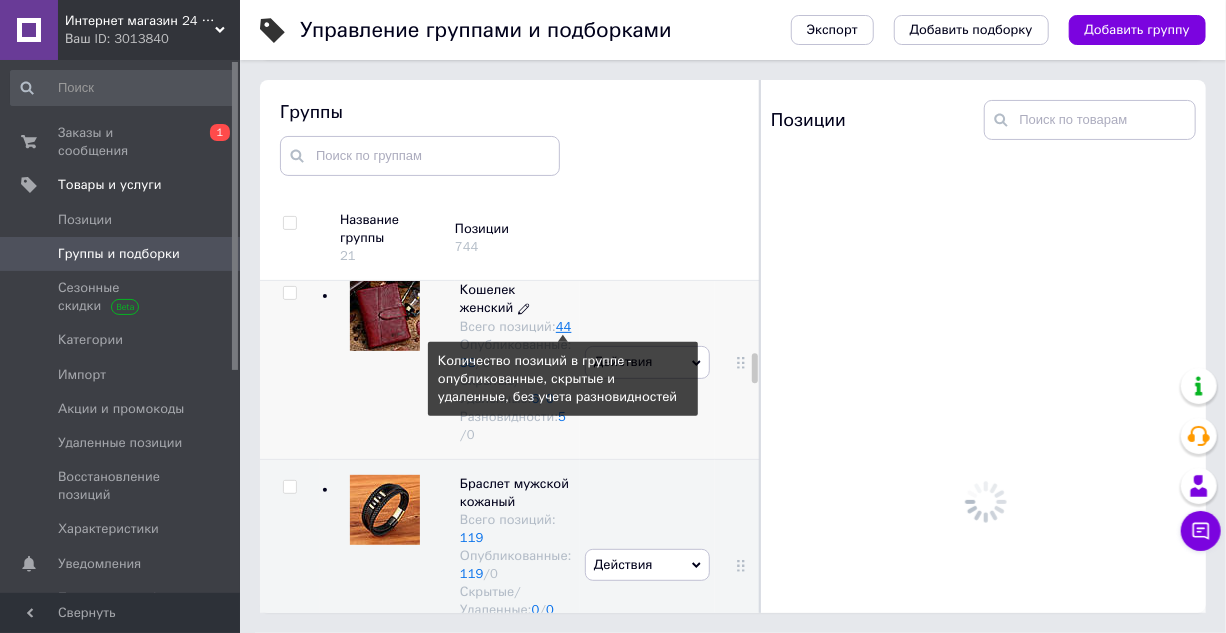 click on "44" at bounding box center [564, 326] 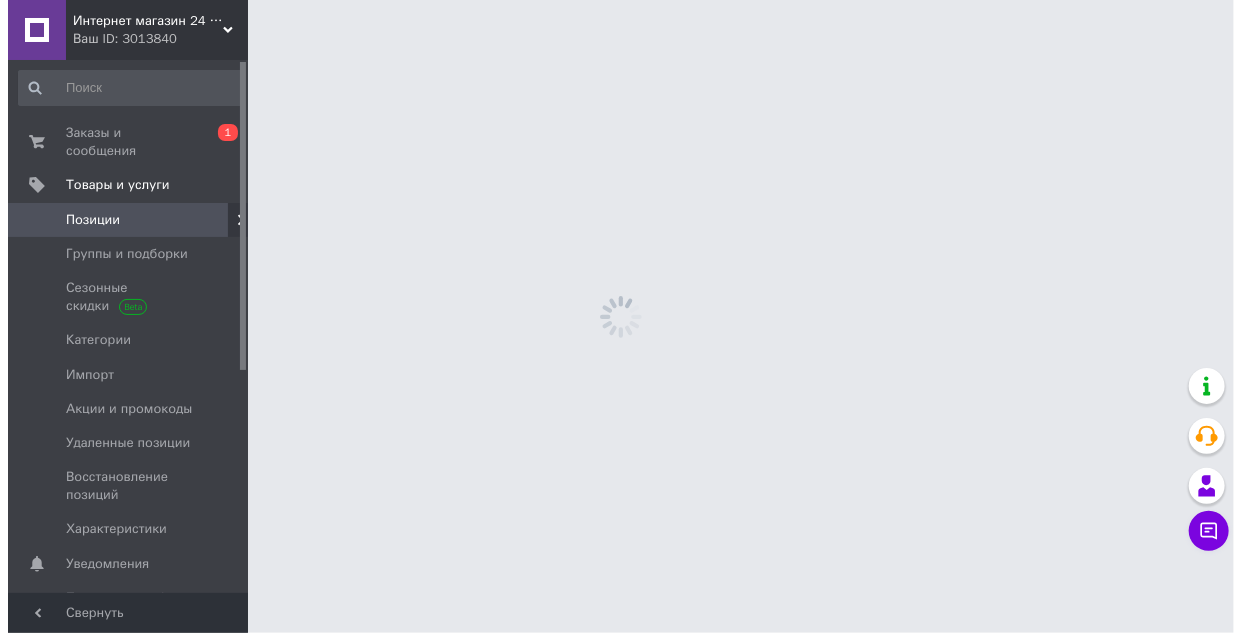 scroll, scrollTop: 0, scrollLeft: 0, axis: both 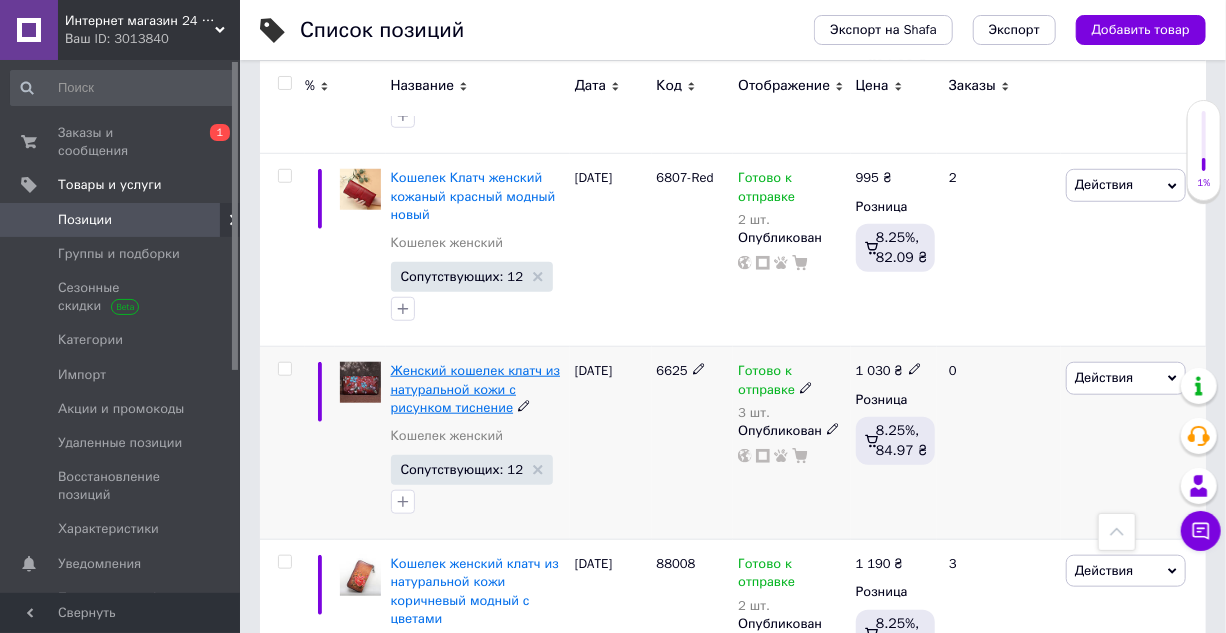 click on "Женский кошелек клатч из натуральной кожи с рисунком тиснение" at bounding box center (476, 388) 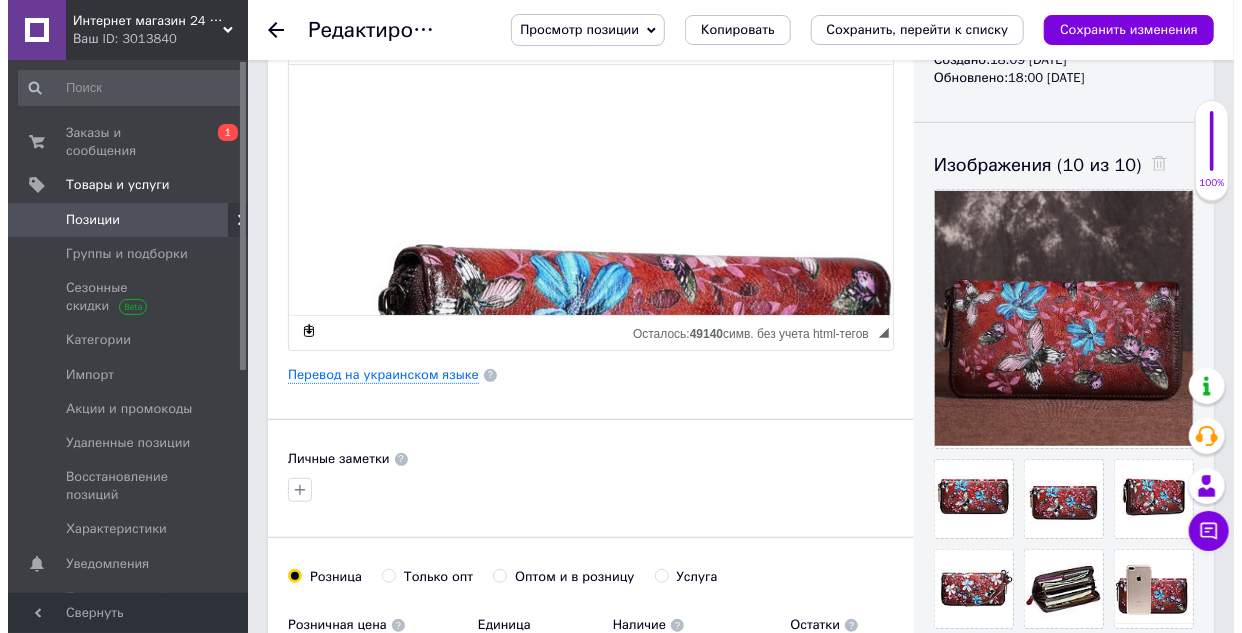 scroll, scrollTop: 272, scrollLeft: 0, axis: vertical 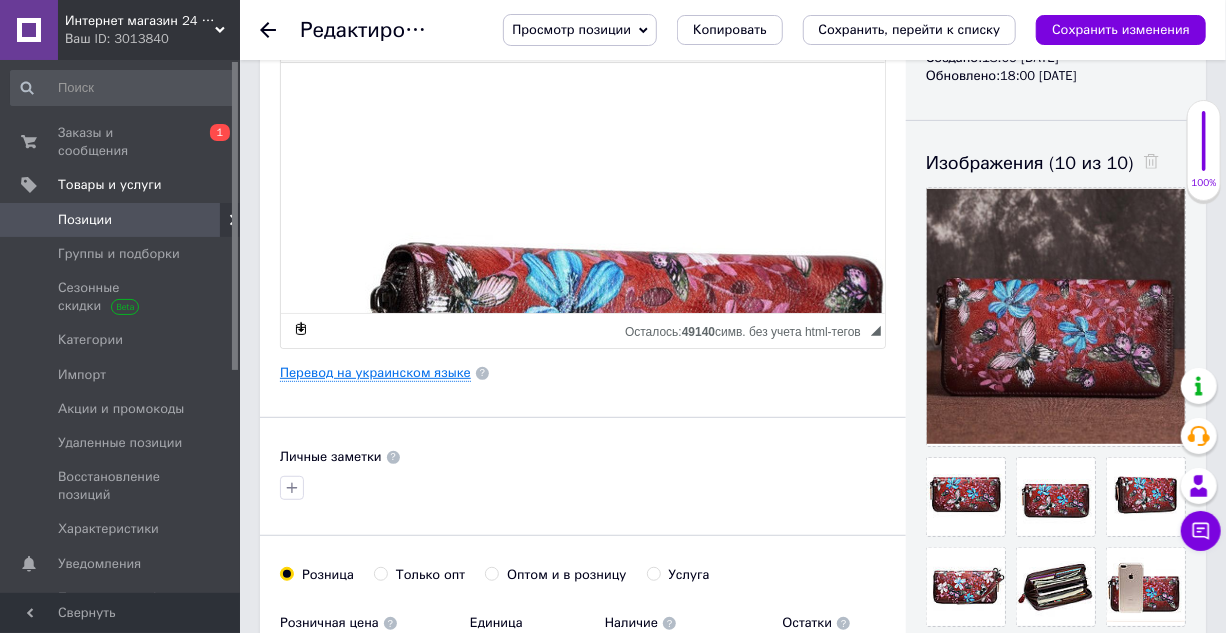 click on "Перевод на украинском языке" at bounding box center [375, 373] 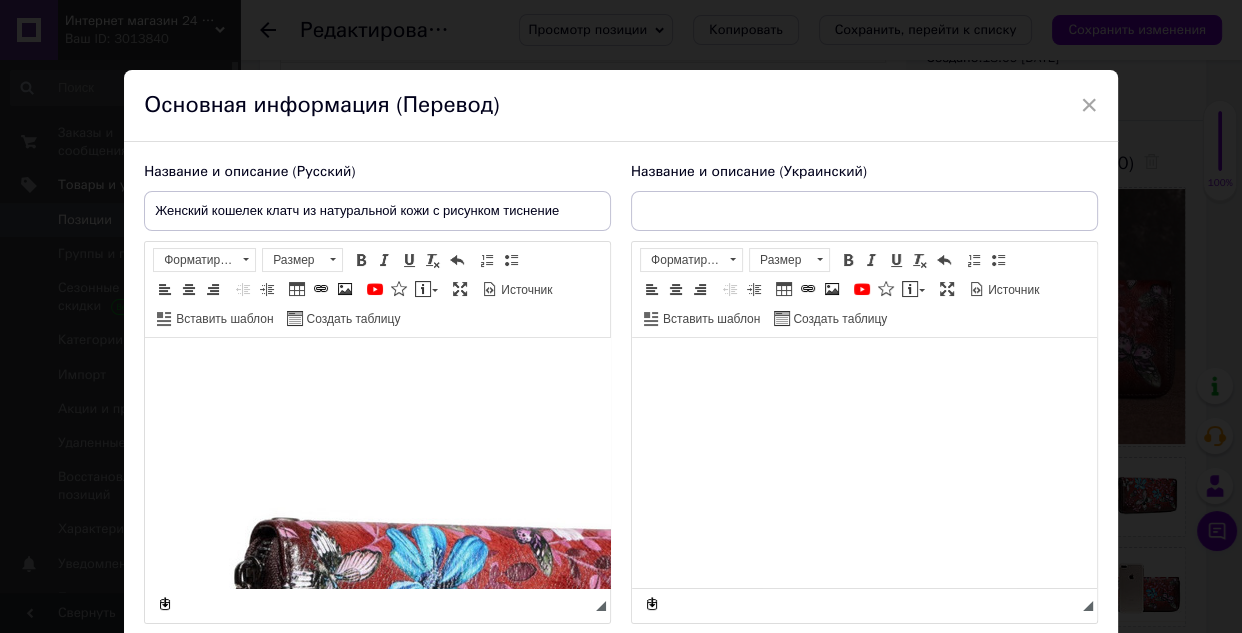 scroll, scrollTop: 0, scrollLeft: 0, axis: both 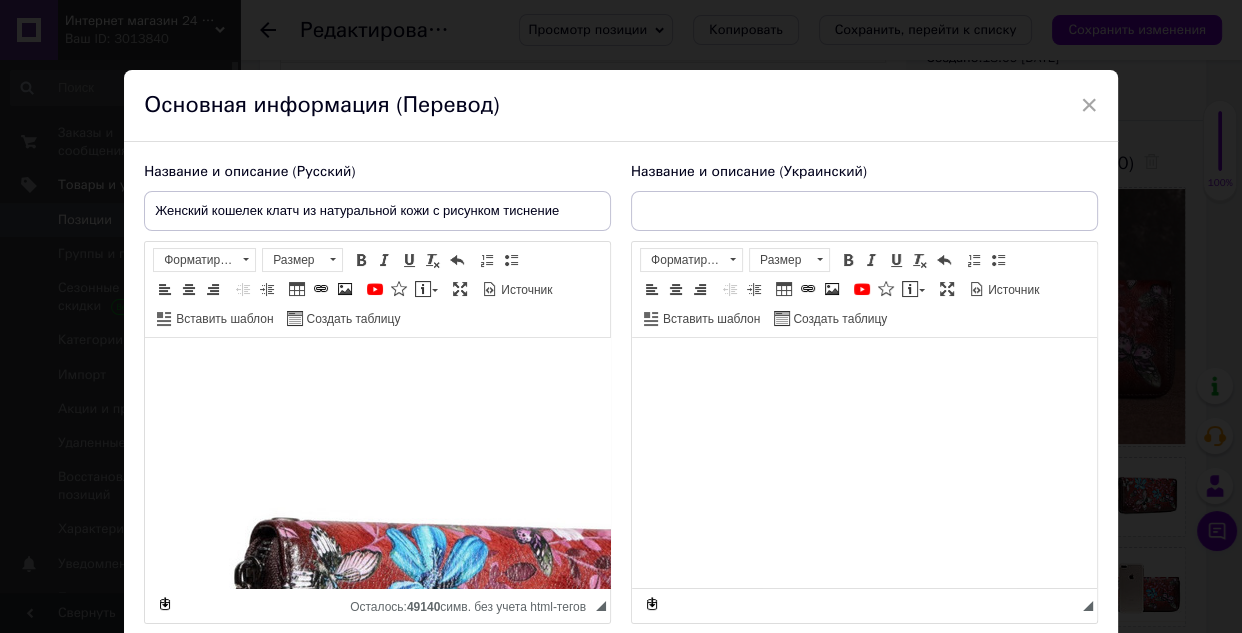type on "Жіночий гаманець клатч із натуральної шкіри з малюнком тиснення" 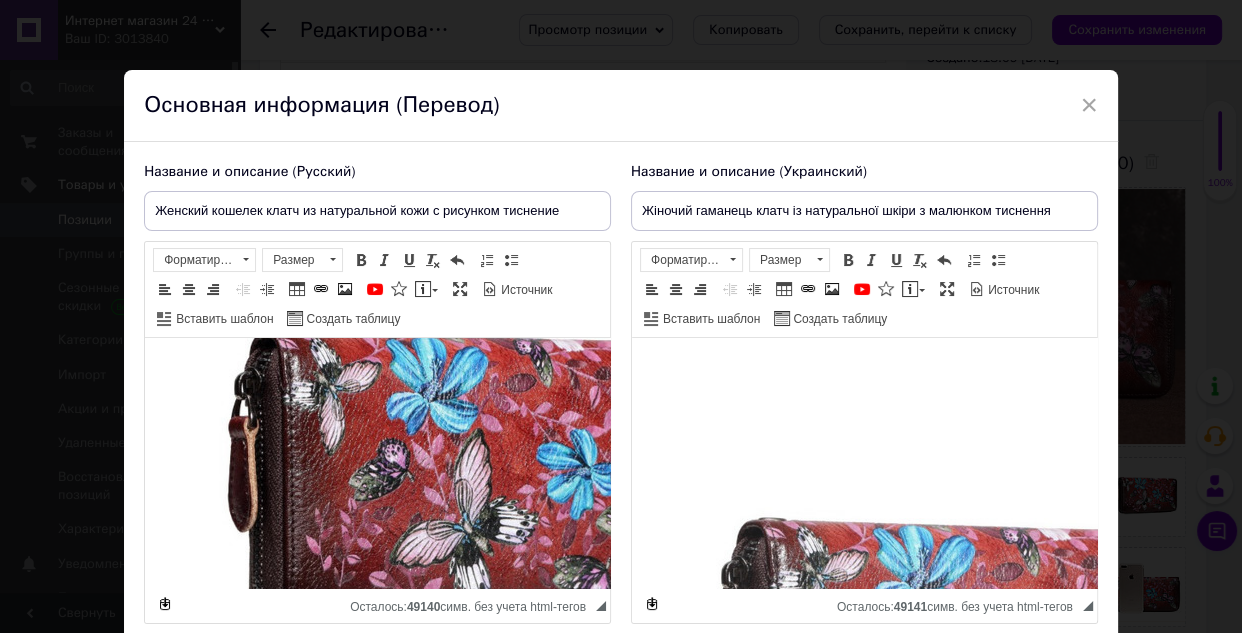 scroll, scrollTop: 272, scrollLeft: 0, axis: vertical 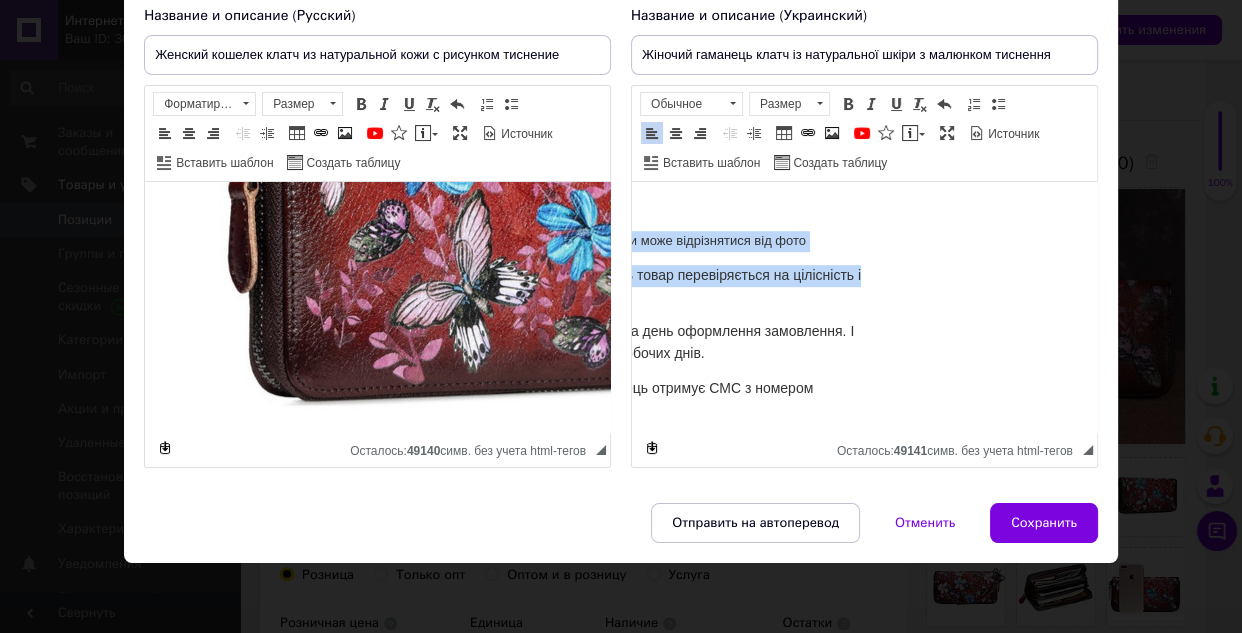 drag, startPoint x: 652, startPoint y: 251, endPoint x: 1086, endPoint y: 263, distance: 434.16586 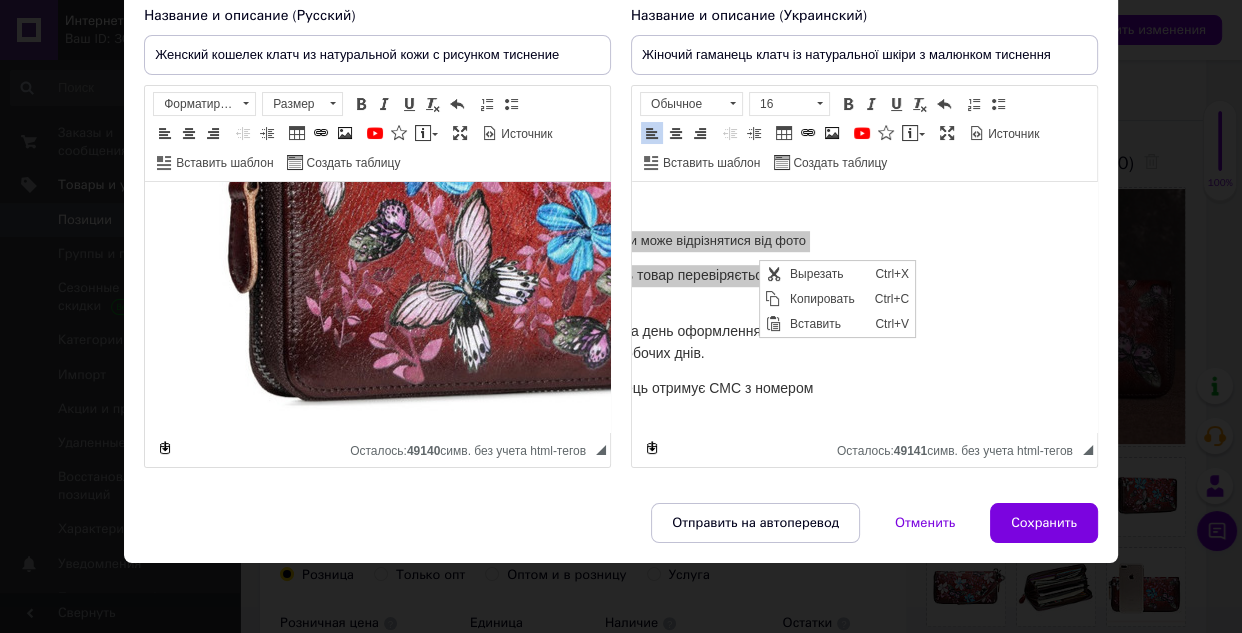 scroll, scrollTop: 0, scrollLeft: 0, axis: both 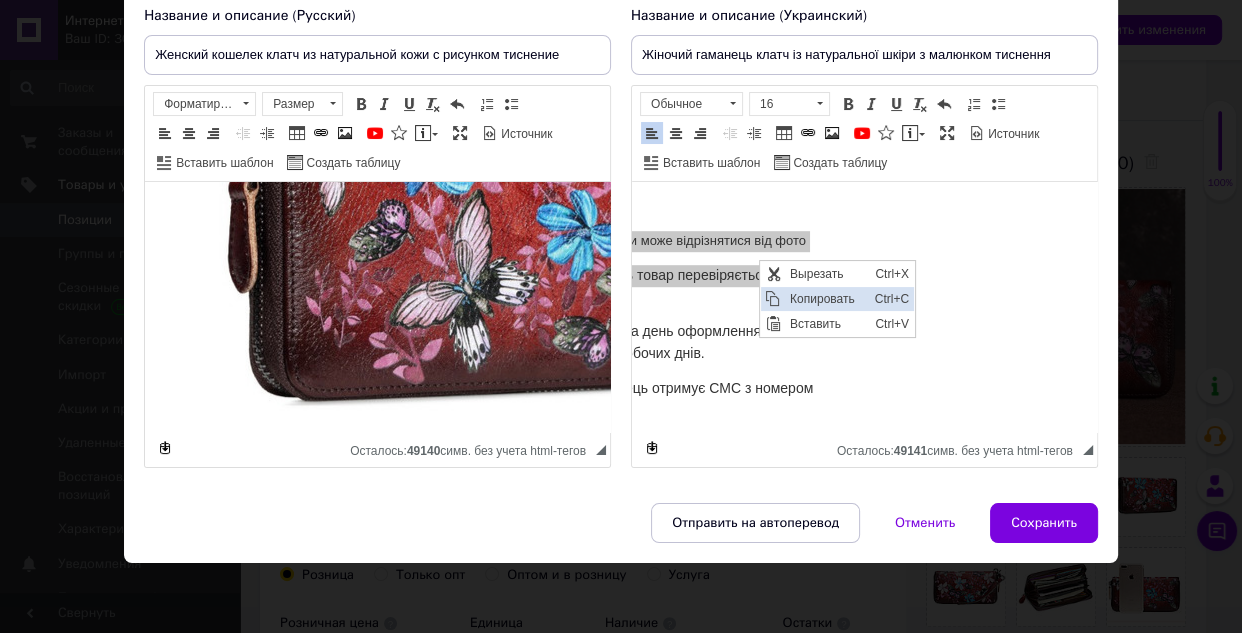 click on "Копировать" at bounding box center [827, 298] 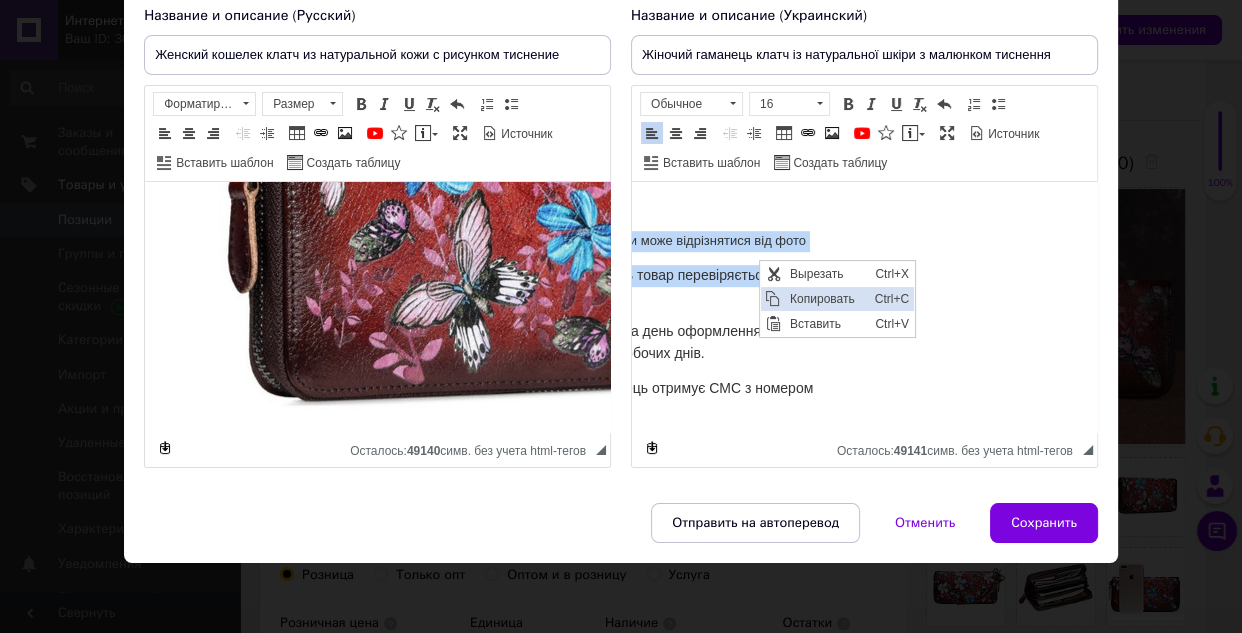 copy on "Гаманець клатч із натуральної шкіри з тисненим малюнком Стильний жіночий гаманець виготовлене з натуральної якісної шкіри. Завдяки міцній і надійній фурнітурі портмоне зручне та практичне у використанні. Безліч внутрішніх кишень допомагають впорядкувати гроші та кредитки. Модель підійде жінкам, які віддають перевагу класичним горизонтальним модам гаманців, вона дуже зручна, містка та функціональна. Характеристика Тип виробу: Гаманець Клатч Ширина 100 mm Висота  190 mm Товщина 30 mm Стать  Жіночий Колір Червоний Стиль: Модний Склад матеріалу Шкіра У живу відтінок кольору трохи може відрізнятися від фото Перед відправленням весь товар перевіряється на цілісність і..." 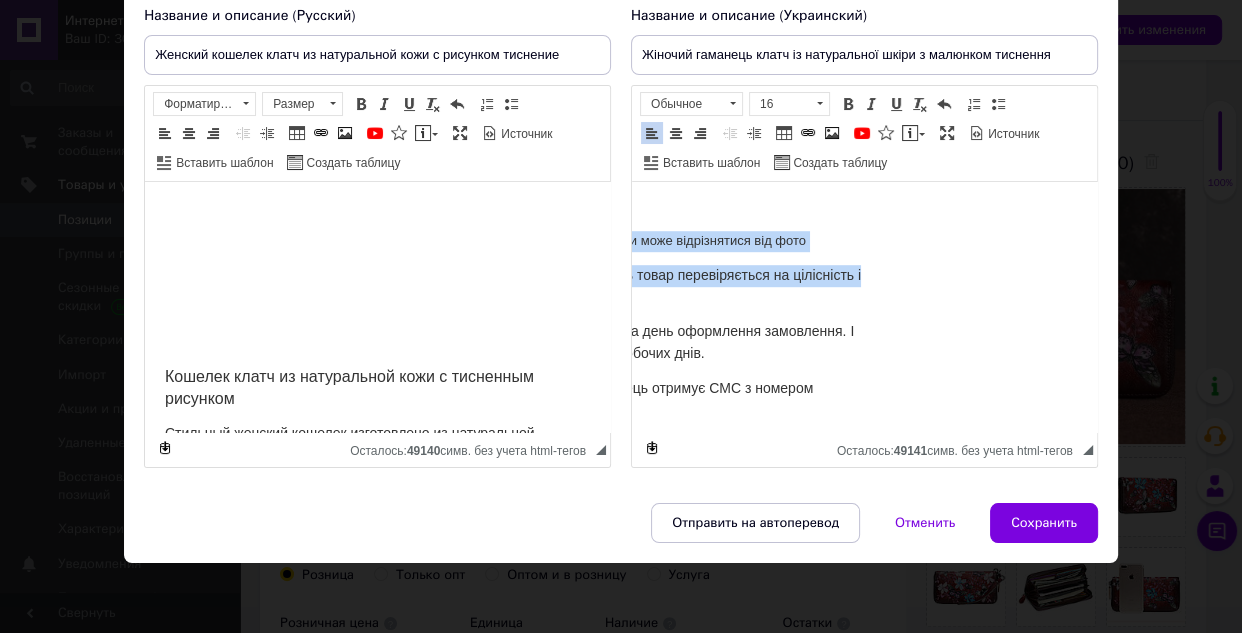 scroll, scrollTop: 545, scrollLeft: 0, axis: vertical 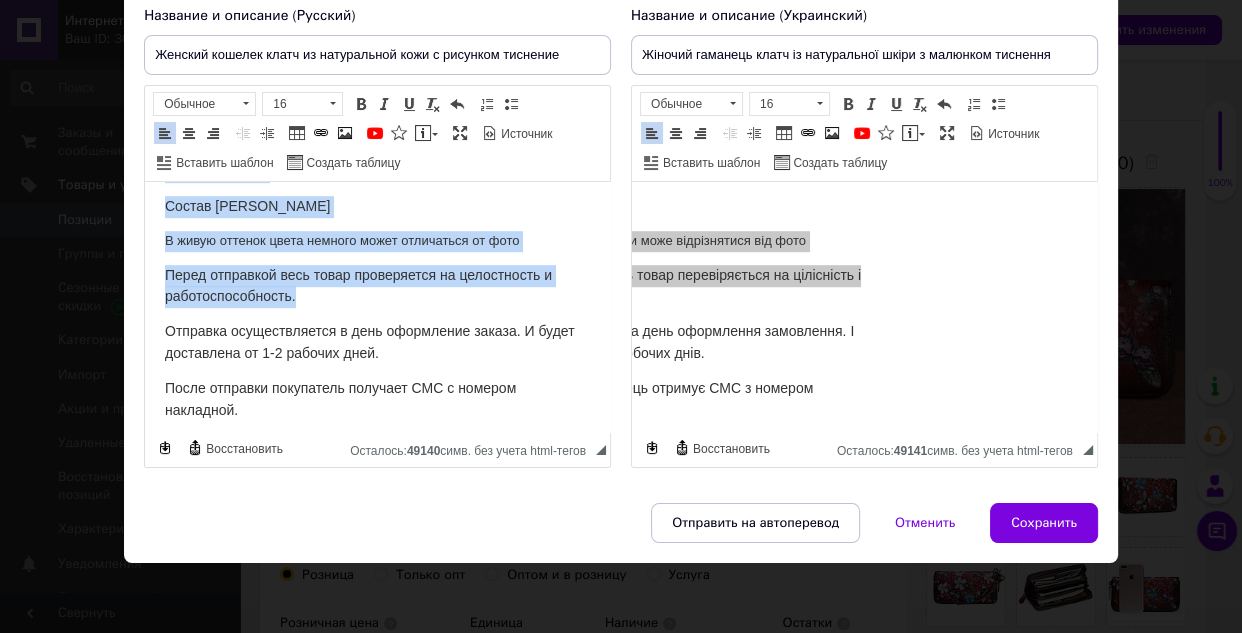 drag, startPoint x: 163, startPoint y: 342, endPoint x: 360, endPoint y: 277, distance: 207.44638 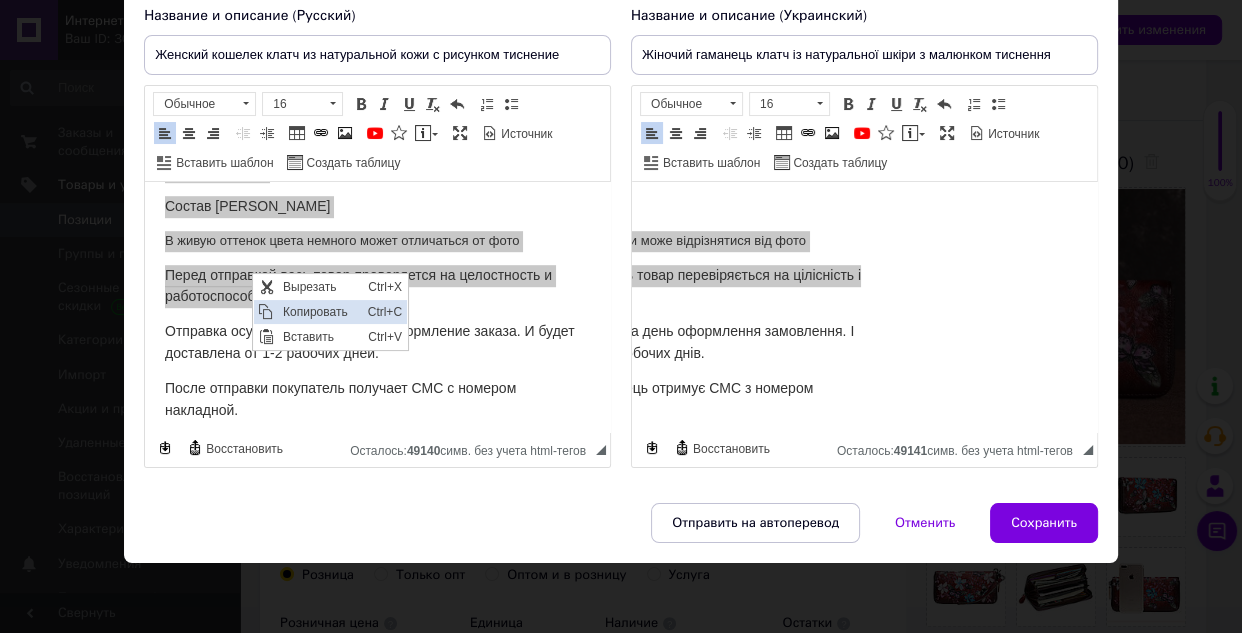 click on "Копировать" at bounding box center [319, 311] 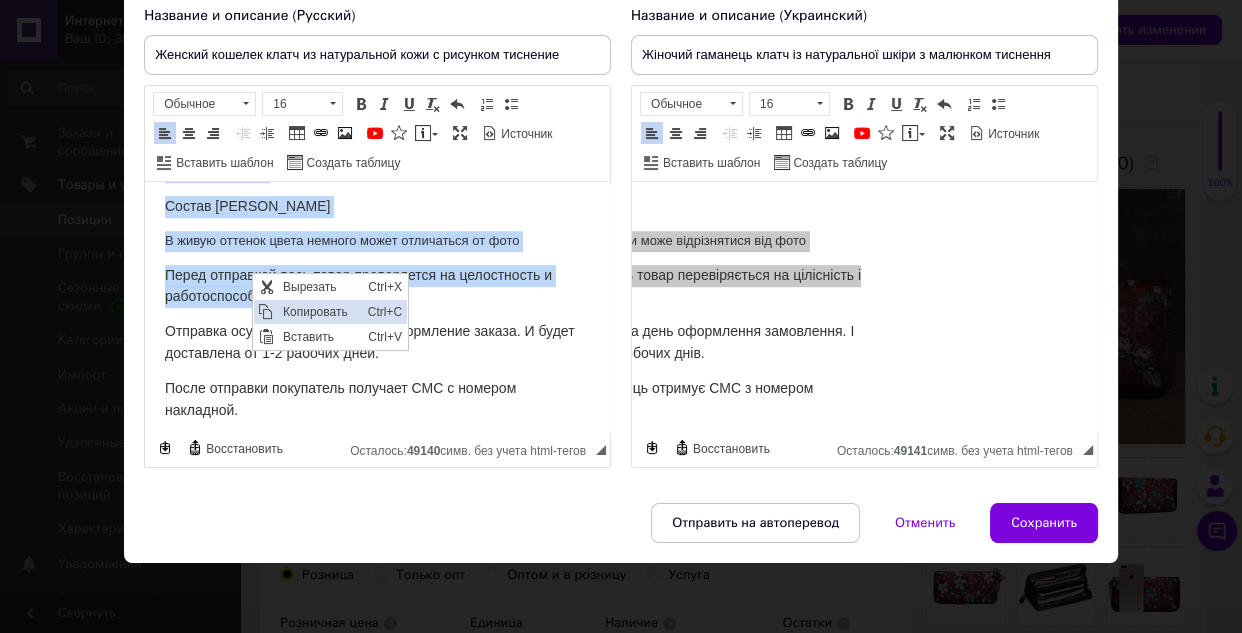 copy on "Кошелек клатч из натуральной кожи с тисненным рисунком Стильный женский кошелек изготовлено из натуральной качественной кожи. Благодаря прочной и надежной фурнитуре портмоне удобное и практичное в использовании. Множество внутренних карманов помогают упорядочить деньги и кредитки. Модель подойдет женщинам, предпочитающим классические горизонтальные модели кошельков, она очень удобна, вместительна и функциональна. Характеристика Тип изделия: Кошелек Клатч Ширина 100 mm Высота  190 mm Толщина 30 mm Пол  Женский Цвет Красный Стиль: Модный Состав Материала Кожа В живую оттенок цвета немного может отличаться от фото Перед отправкой весь товар проверяется на целостность и работоспособность...." 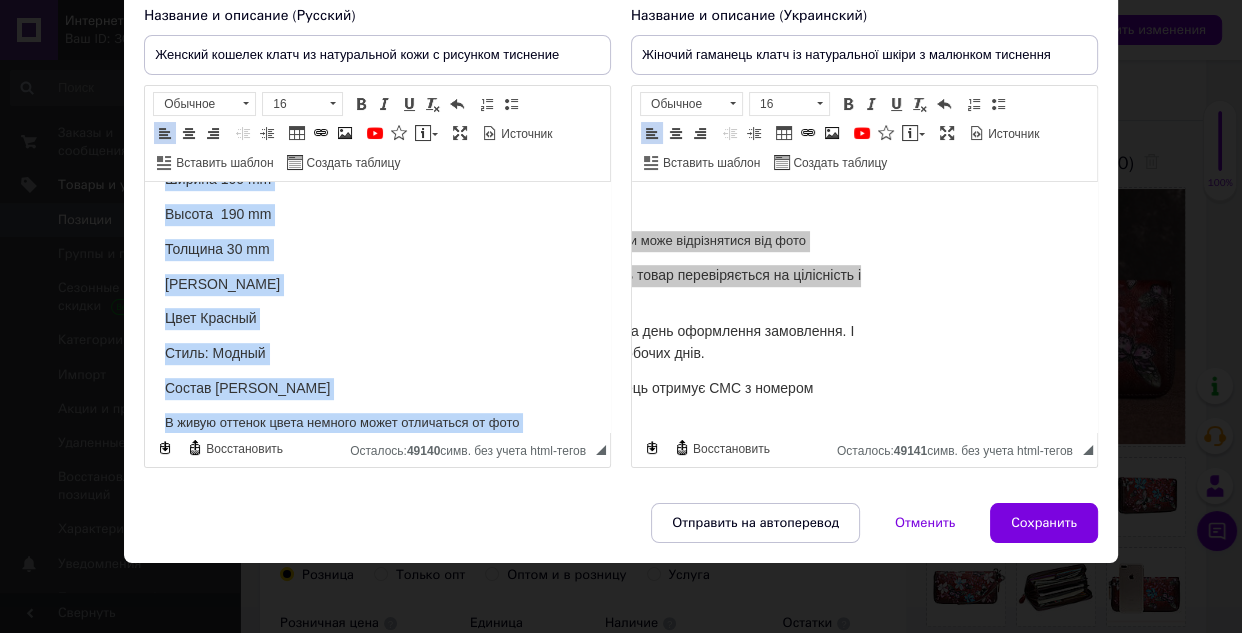 scroll, scrollTop: 994, scrollLeft: 0, axis: vertical 